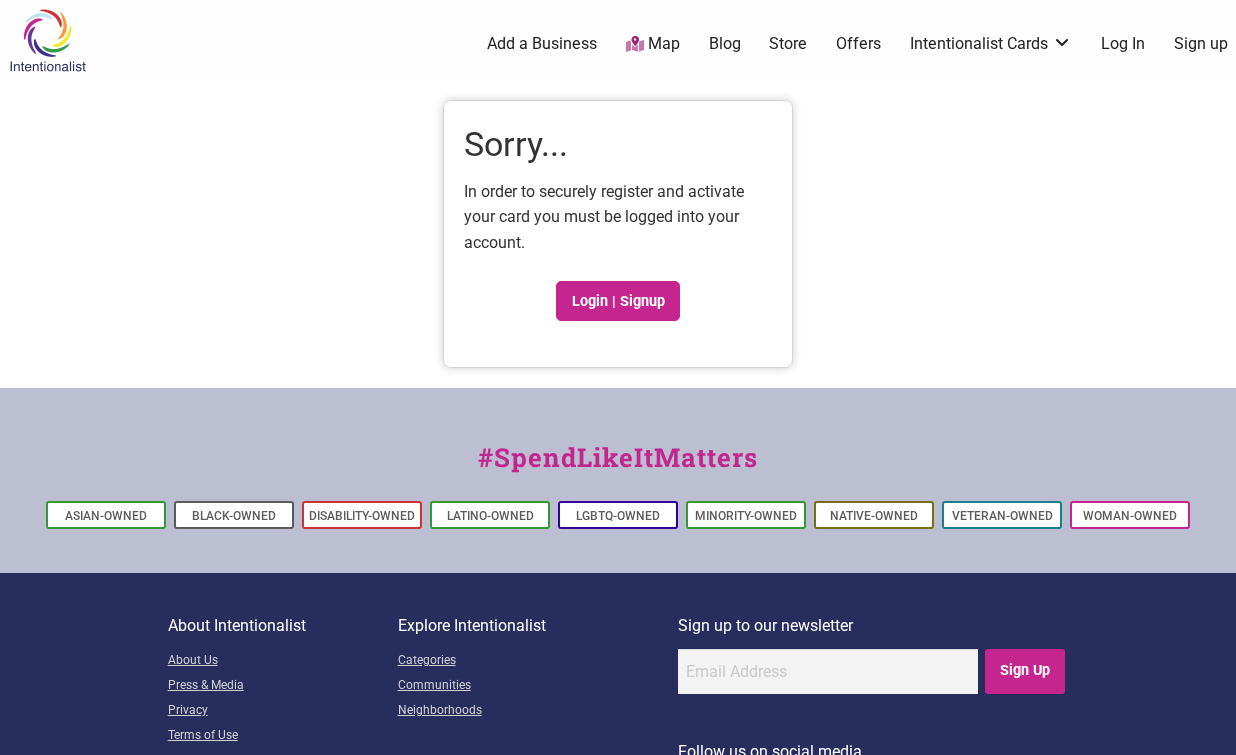 scroll, scrollTop: 0, scrollLeft: 0, axis: both 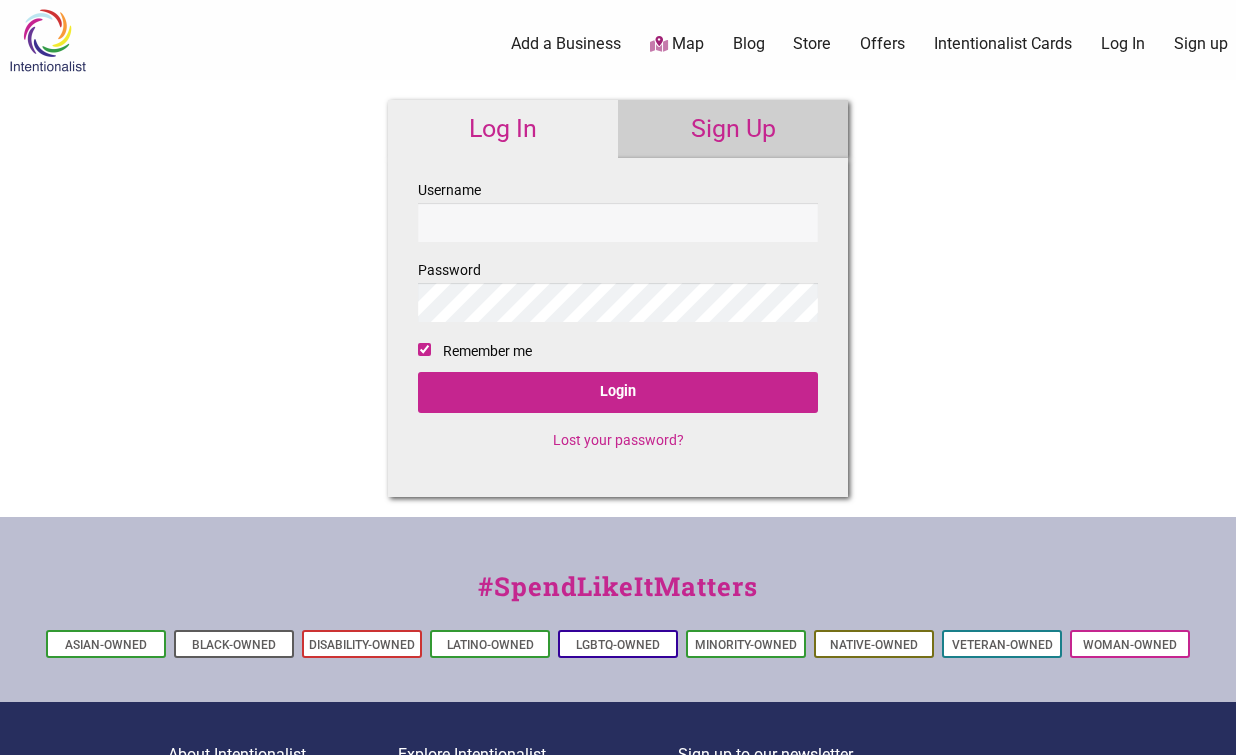 checkbox on "true" 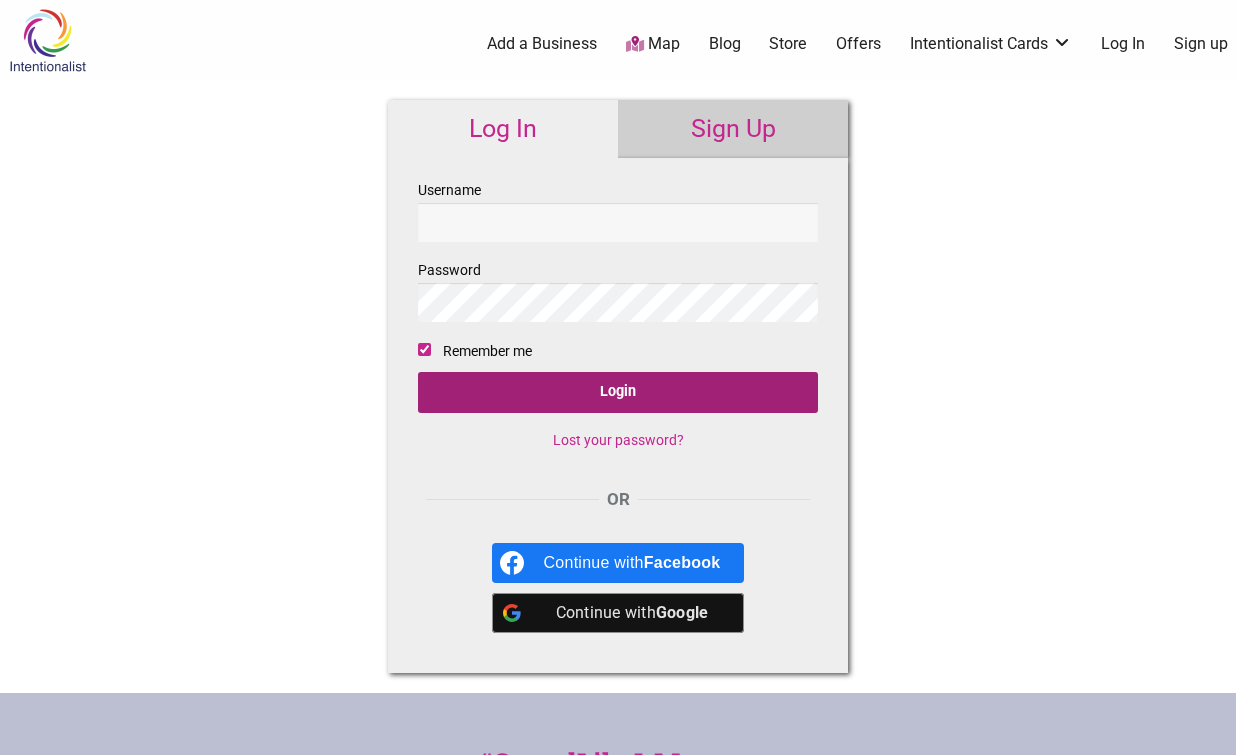 type on "barnesdenniss" 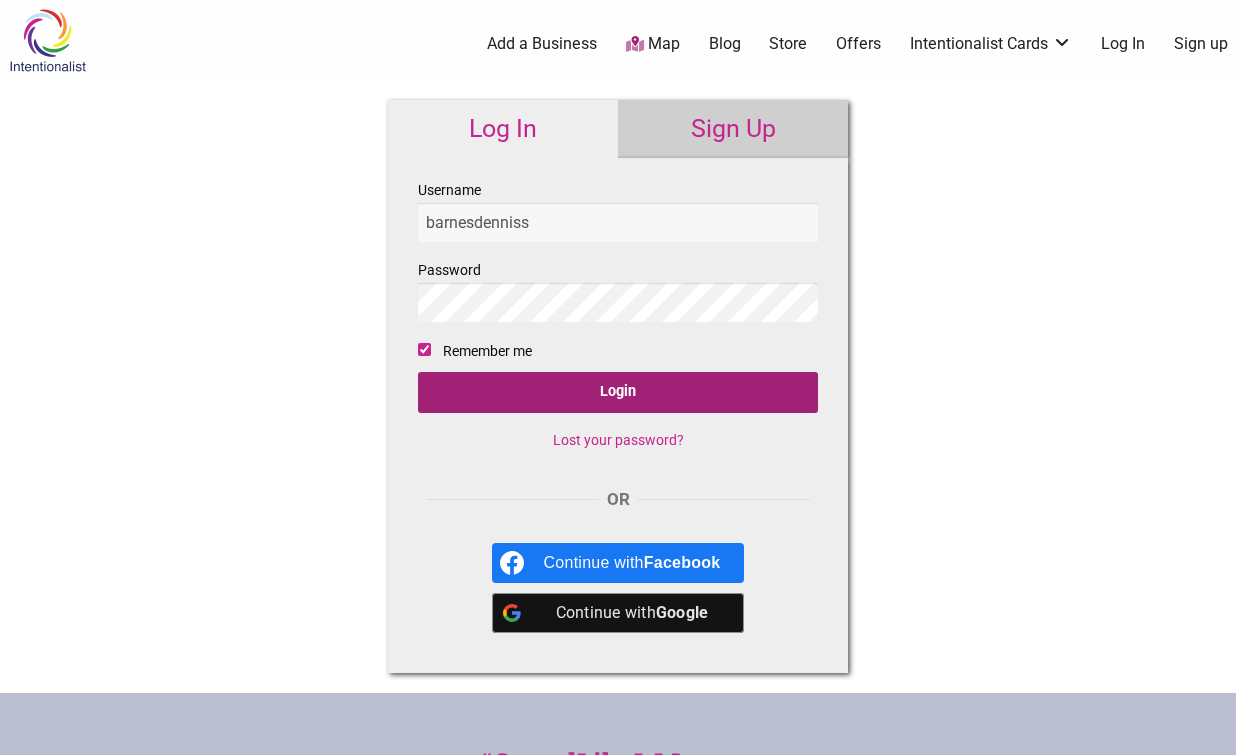 click on "Login" at bounding box center (618, 392) 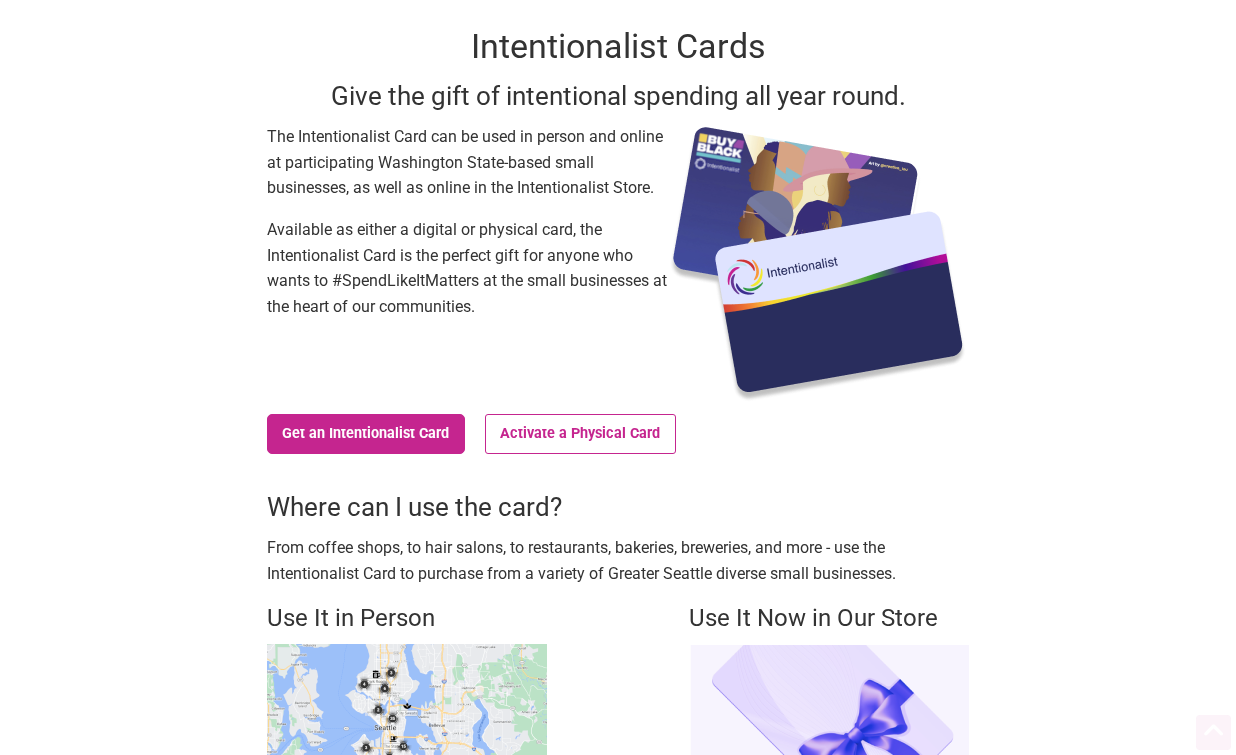 scroll, scrollTop: 0, scrollLeft: 0, axis: both 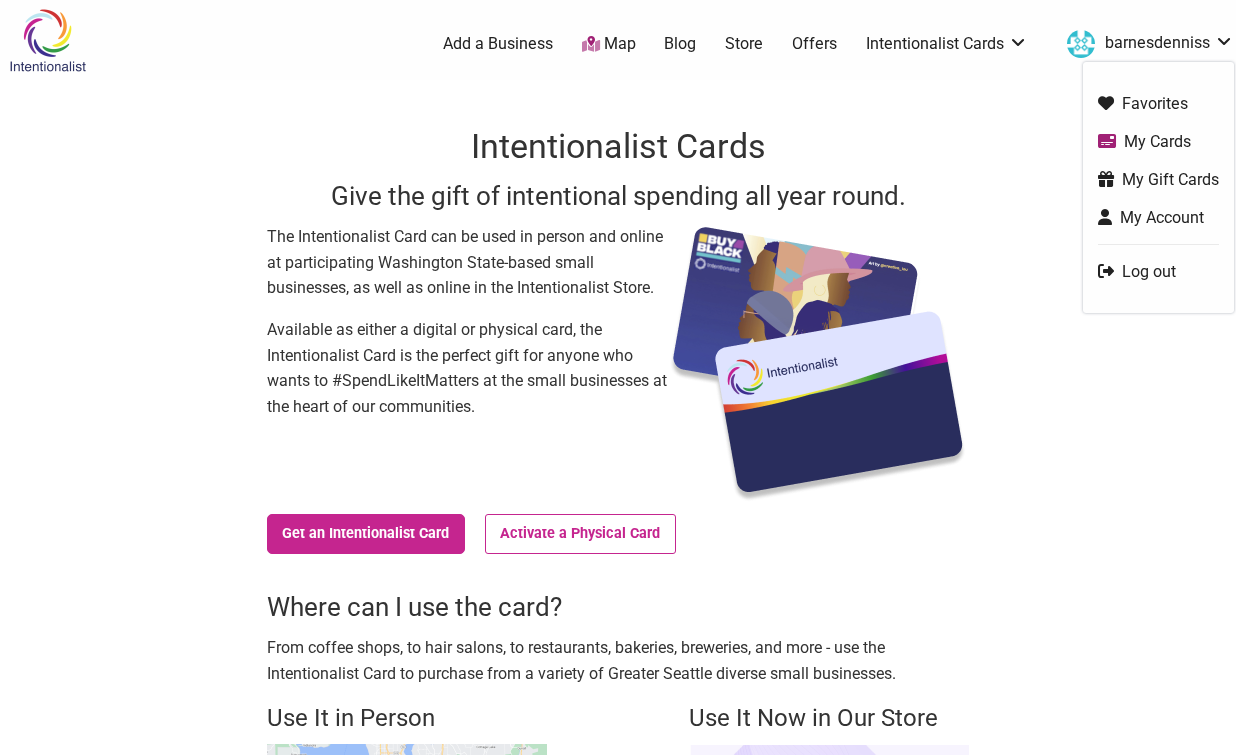 click on "barnesdenniss" at bounding box center [1145, 44] 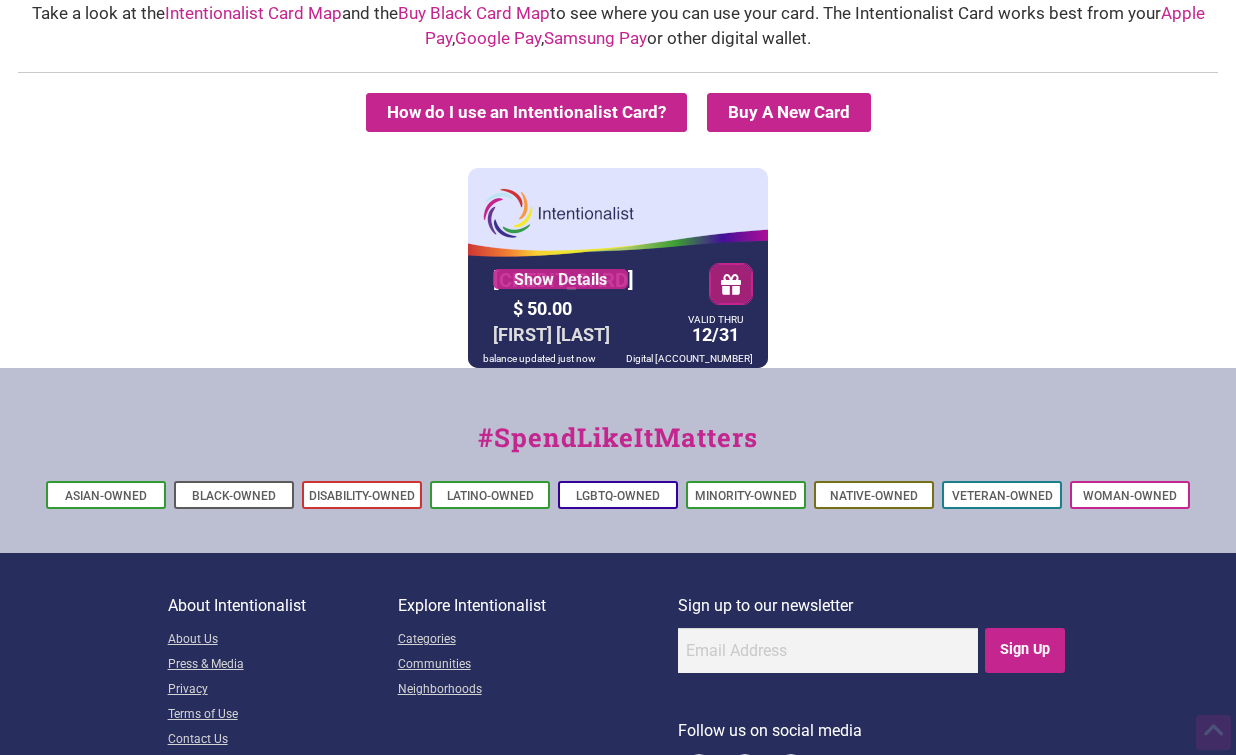 scroll, scrollTop: 0, scrollLeft: 0, axis: both 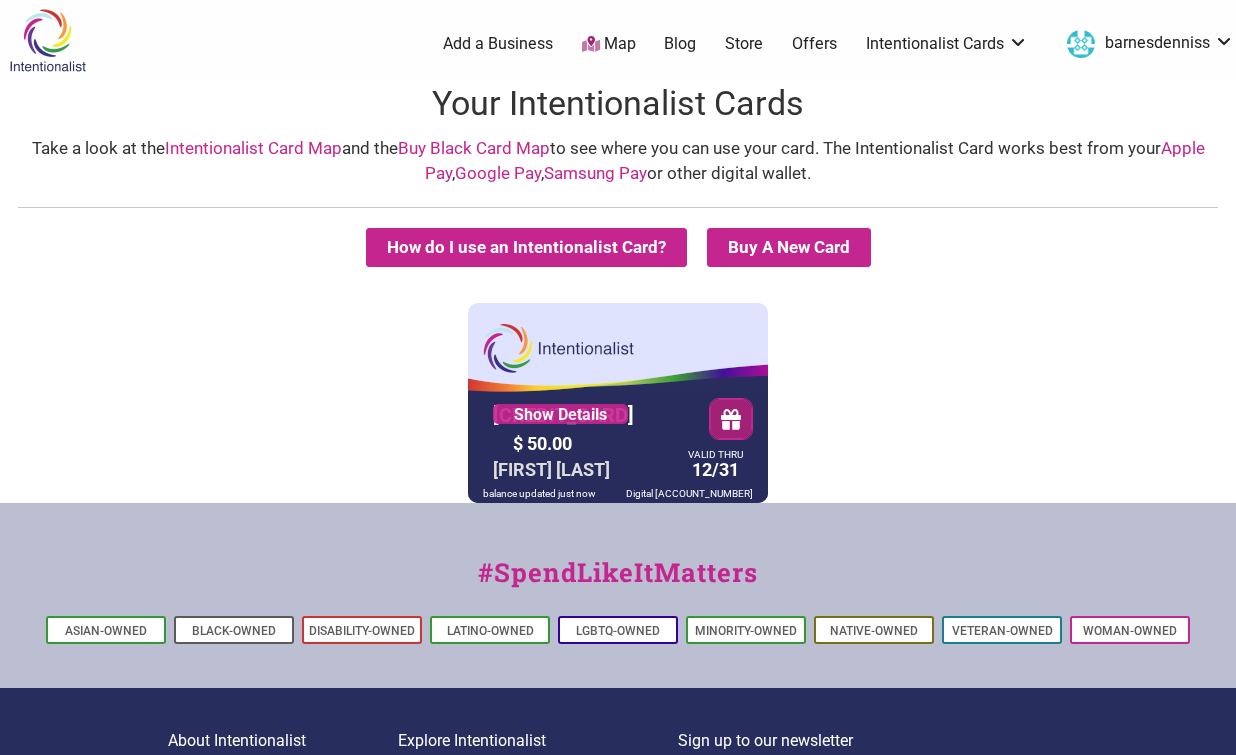 click on "[CREDIT_CARD]
Show Details
$ 50.00
[FIRST] [LAST]
VALID THRU 12/31
balance updated just now
Digital [ACCOUNT_NUMBER]" at bounding box center [618, 403] 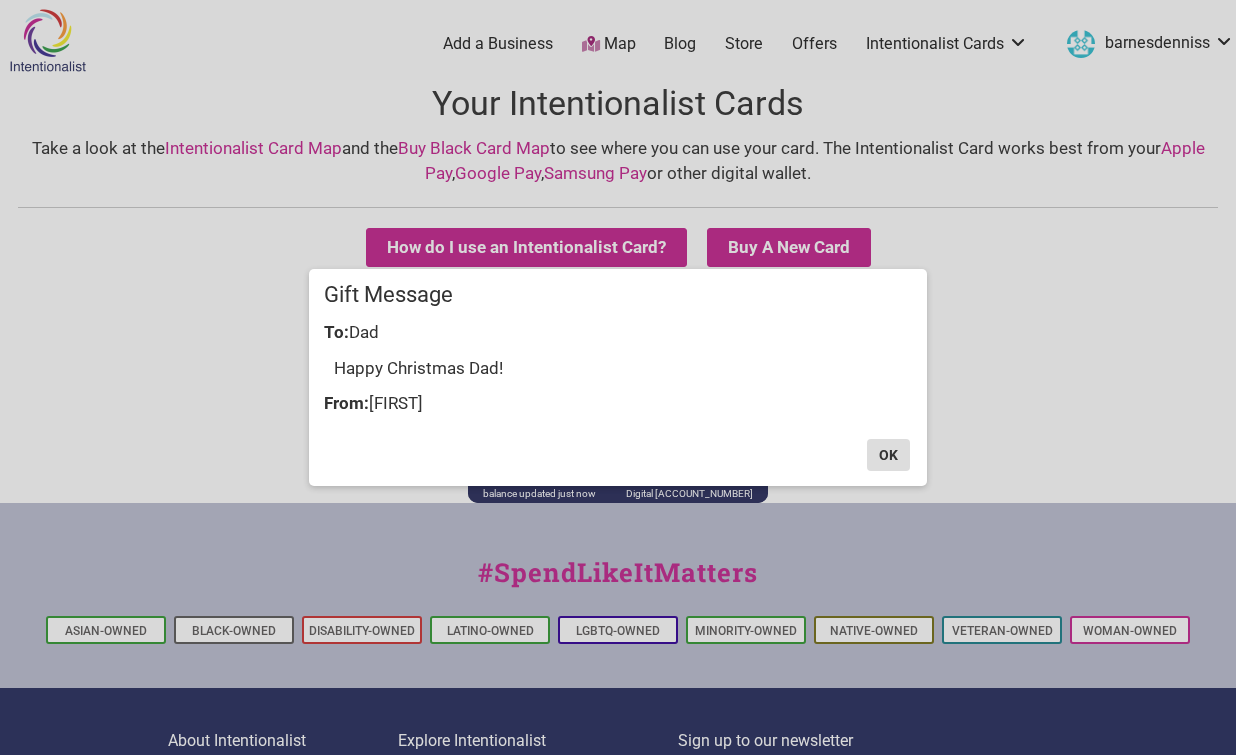 click on "OK" at bounding box center [888, 455] 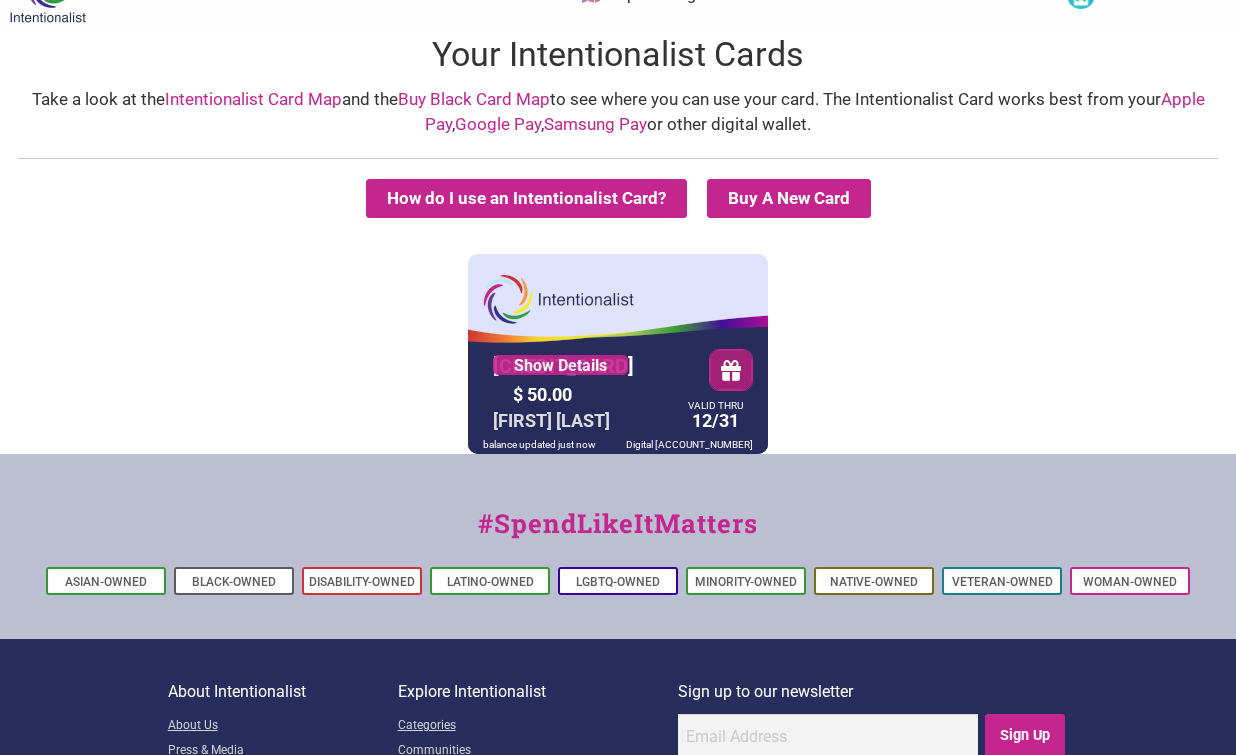 scroll, scrollTop: 0, scrollLeft: 0, axis: both 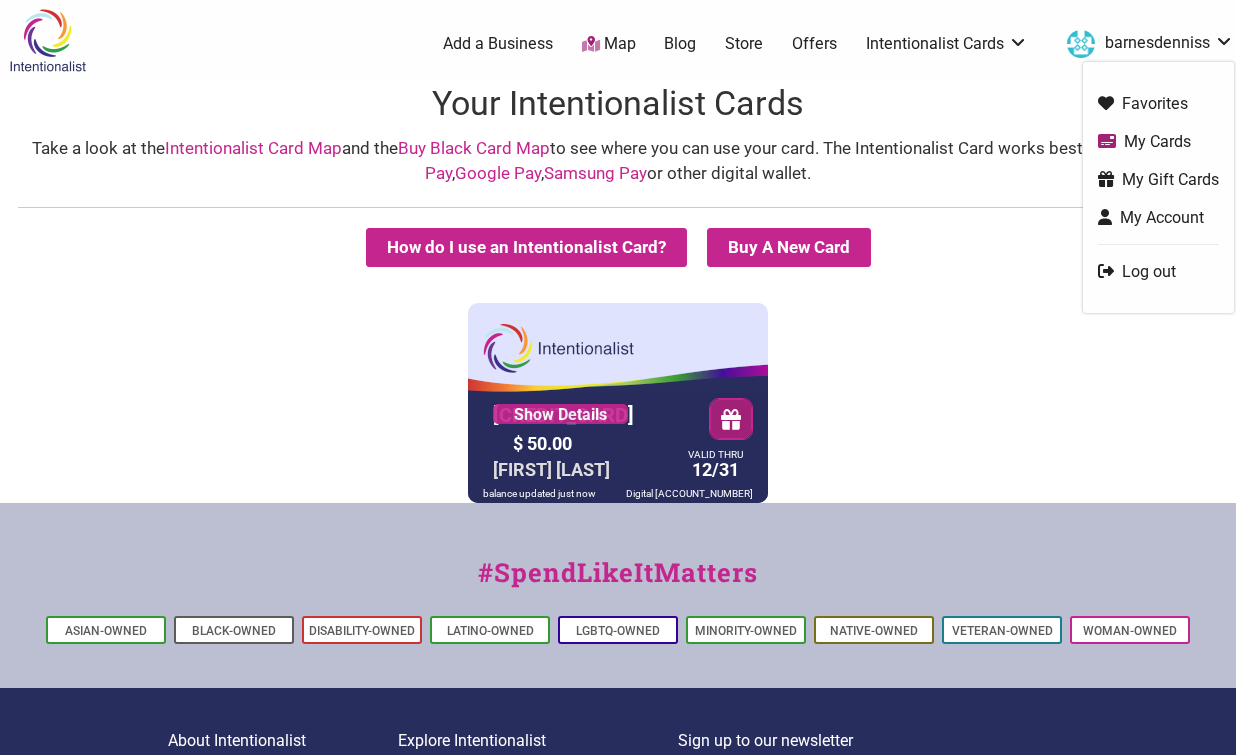 click on "My Account" at bounding box center [1158, 217] 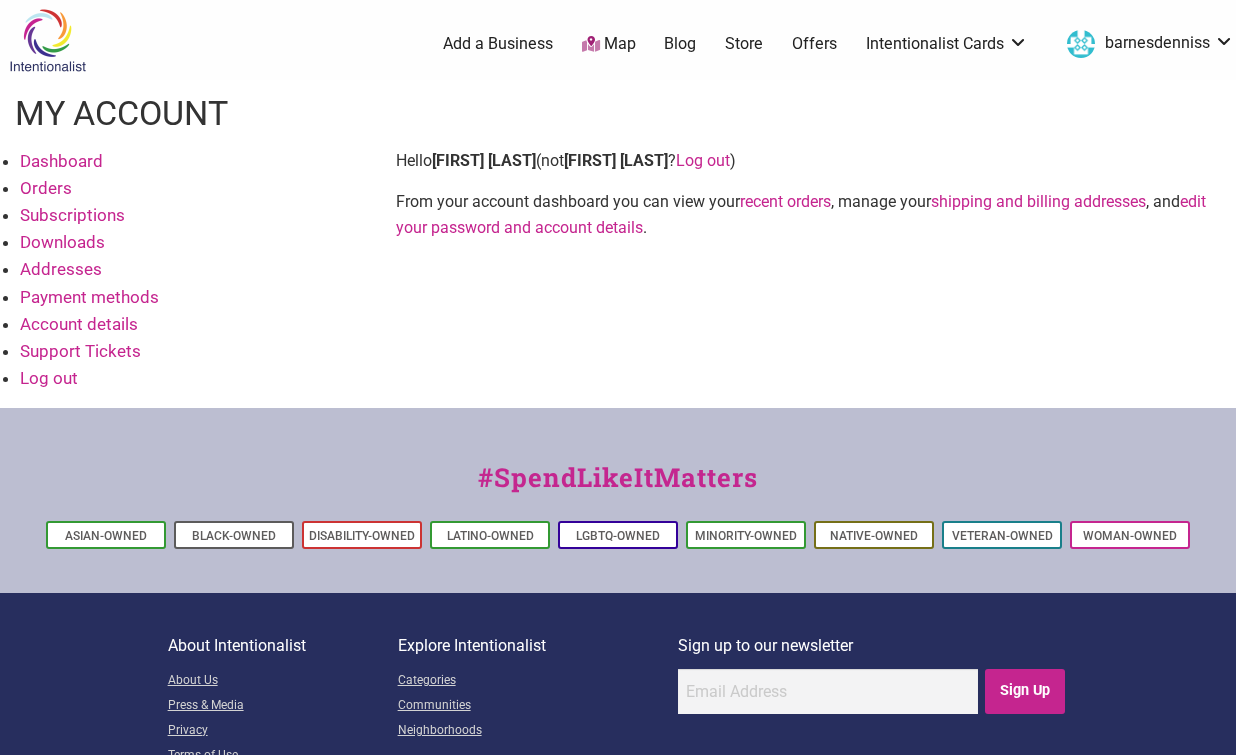 scroll, scrollTop: 0, scrollLeft: 0, axis: both 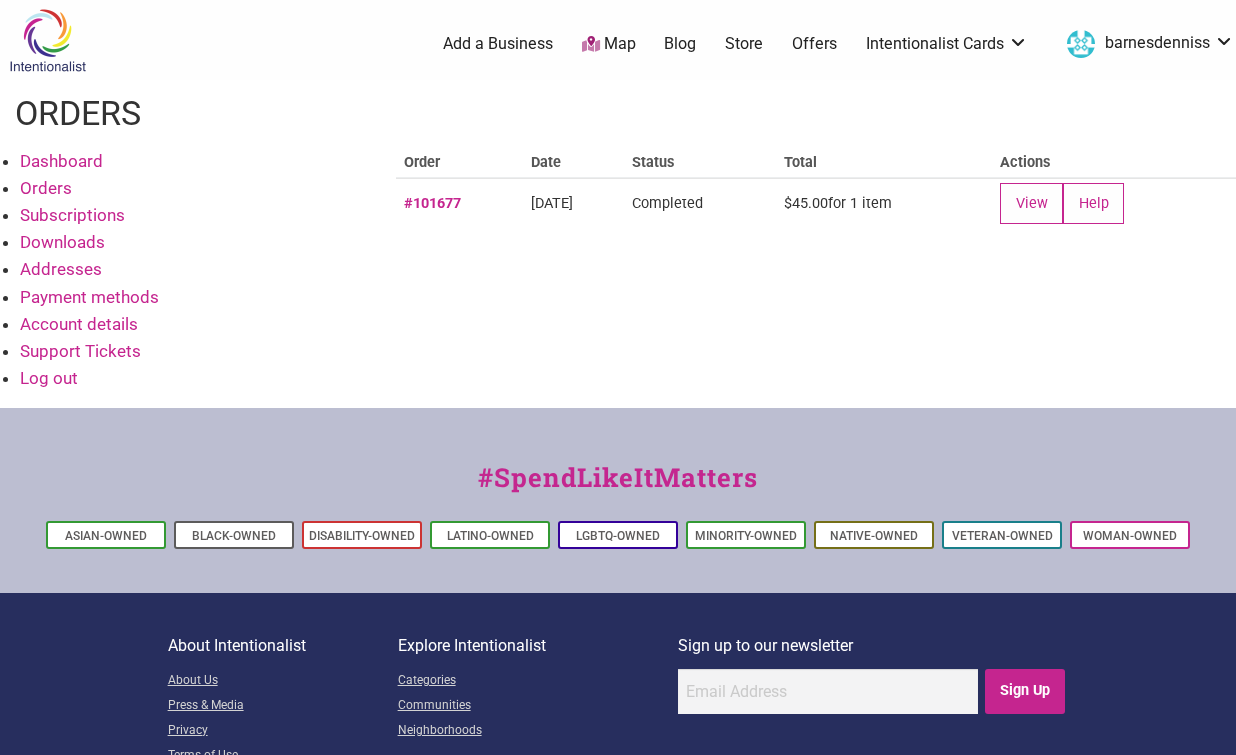 click on "Payment methods" at bounding box center [89, 297] 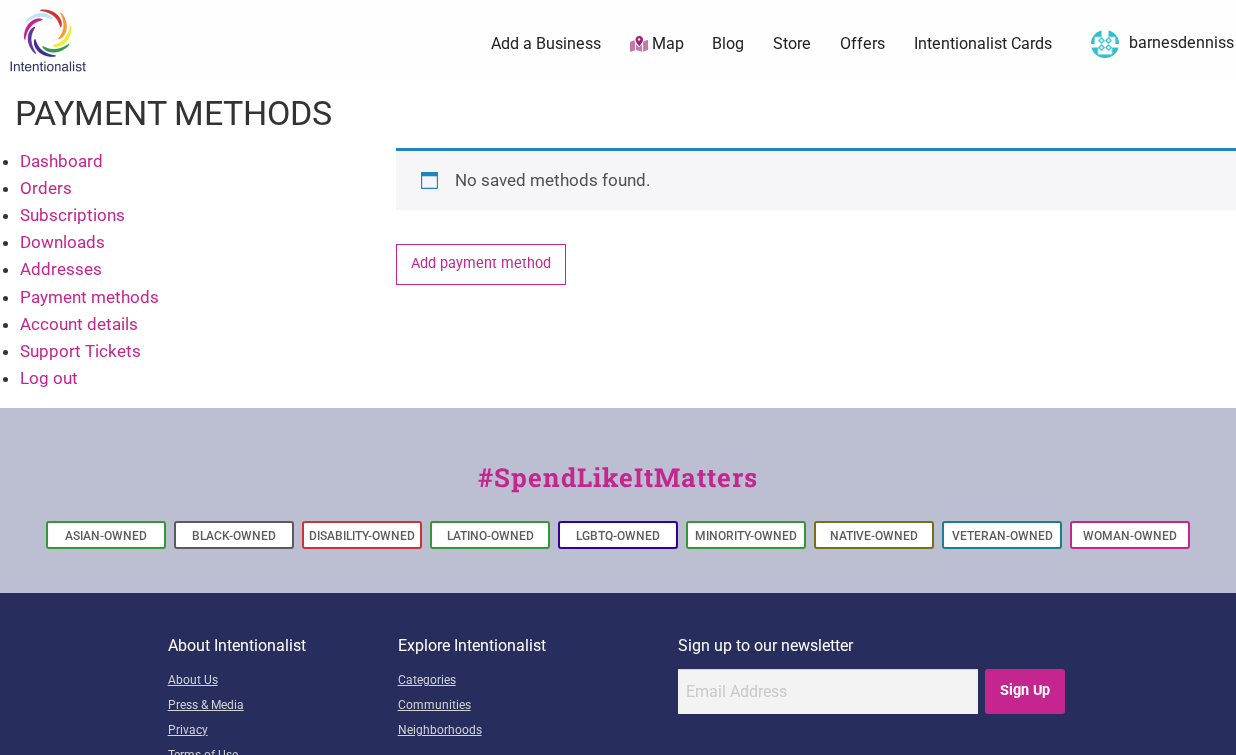 scroll, scrollTop: 0, scrollLeft: 0, axis: both 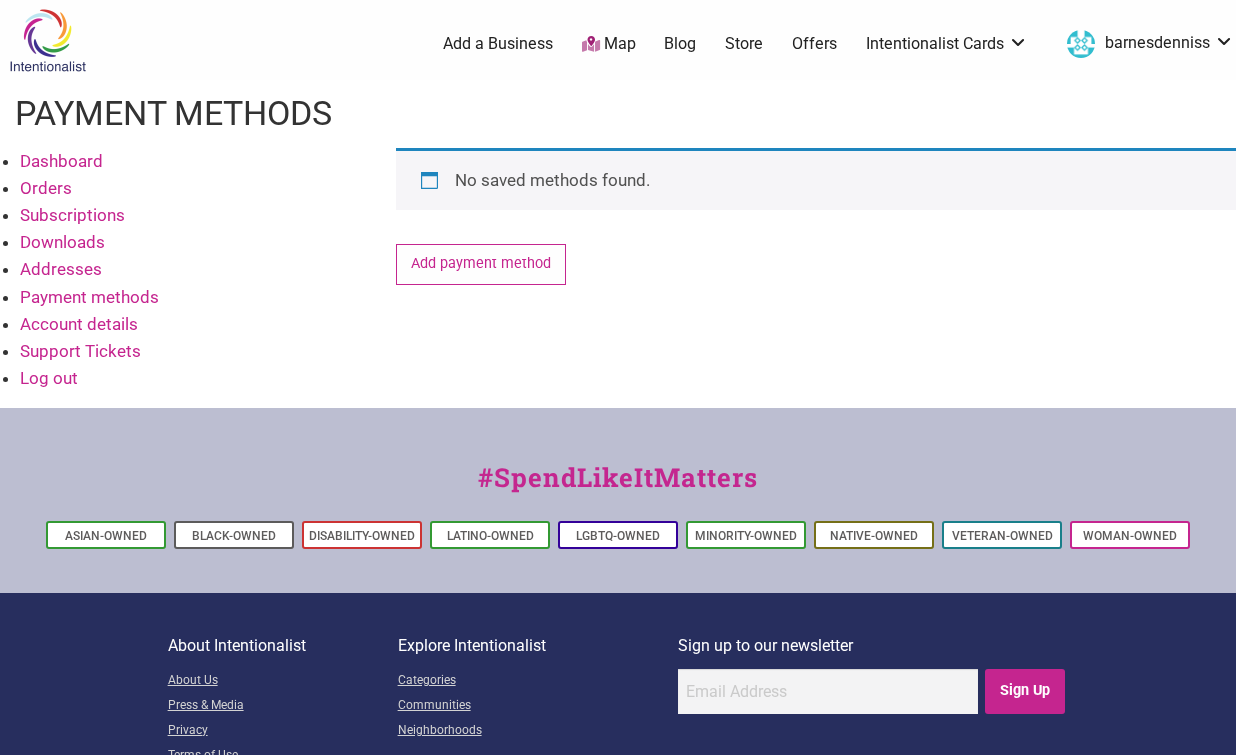 click on "Account details" at bounding box center (79, 324) 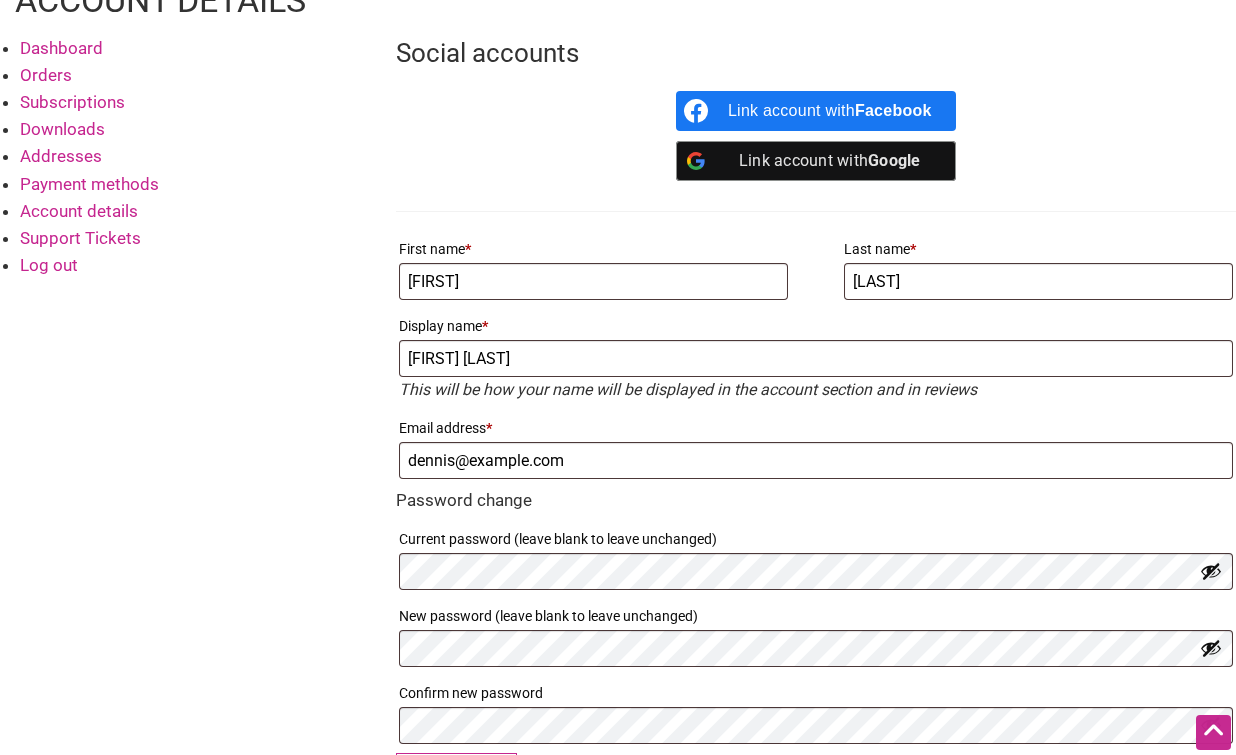 scroll, scrollTop: 0, scrollLeft: 0, axis: both 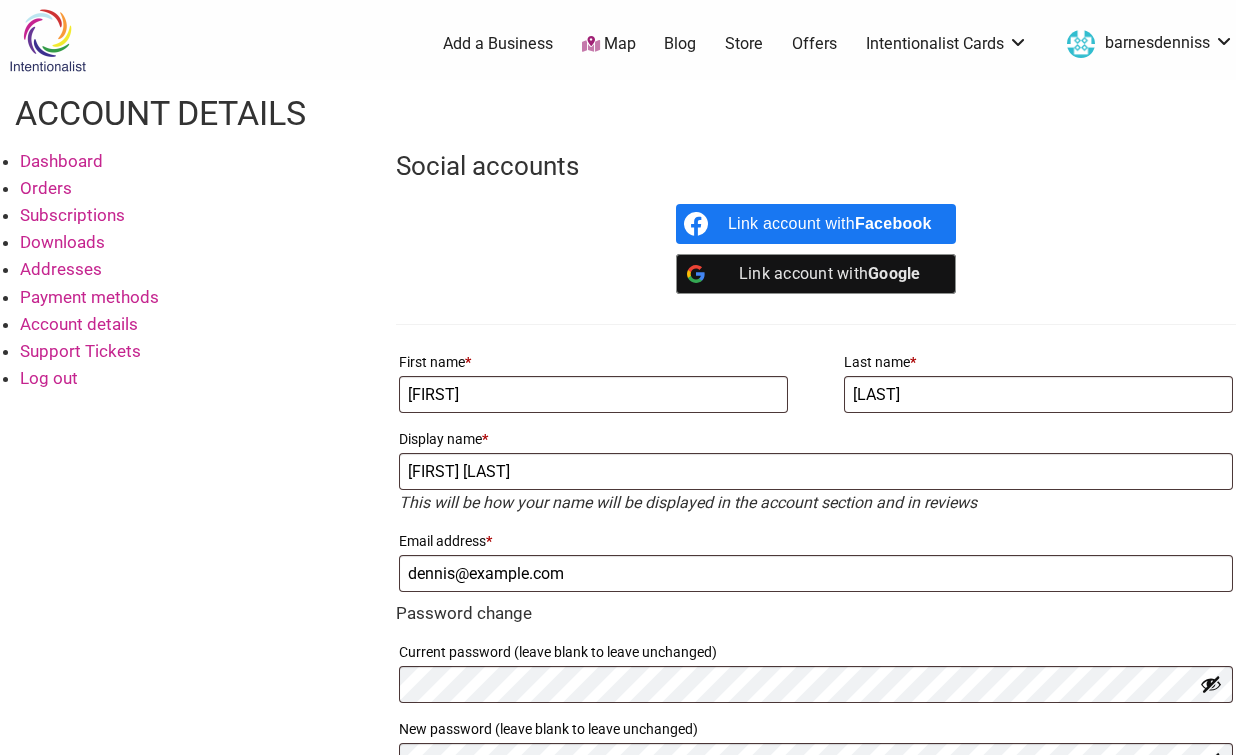 click on "Dashboard" at bounding box center [61, 161] 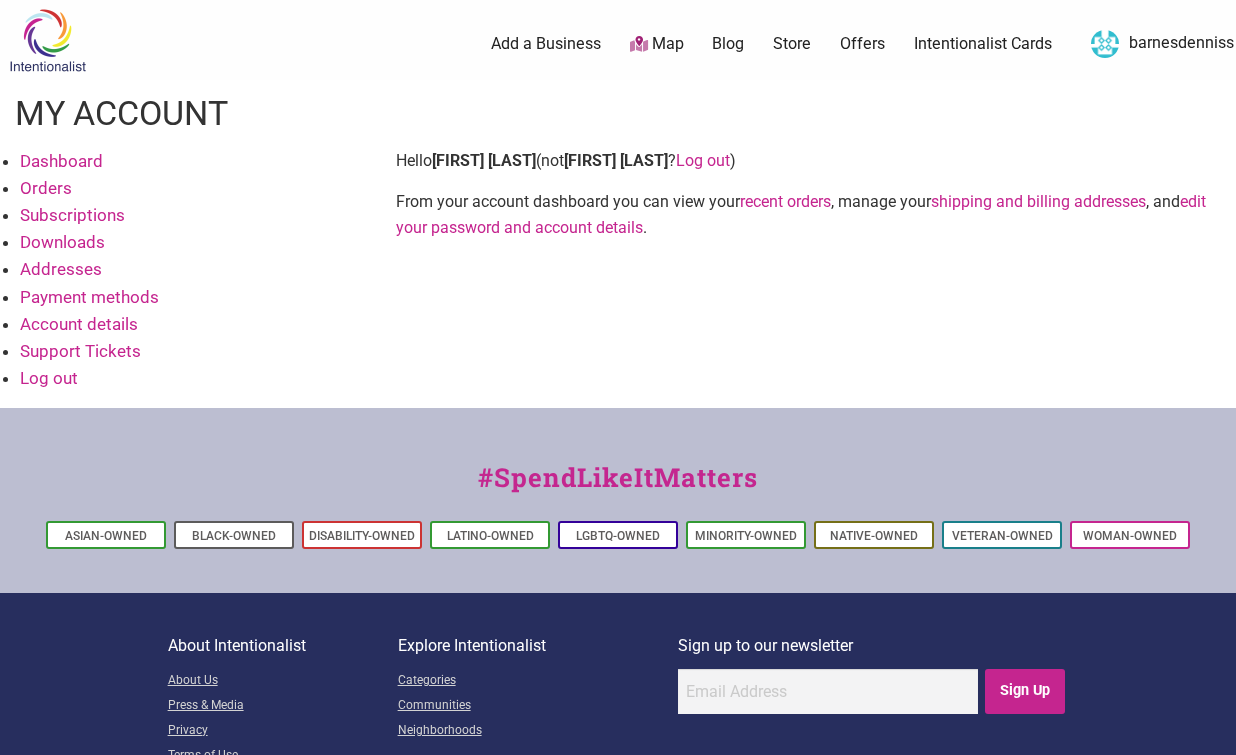 scroll, scrollTop: 0, scrollLeft: 0, axis: both 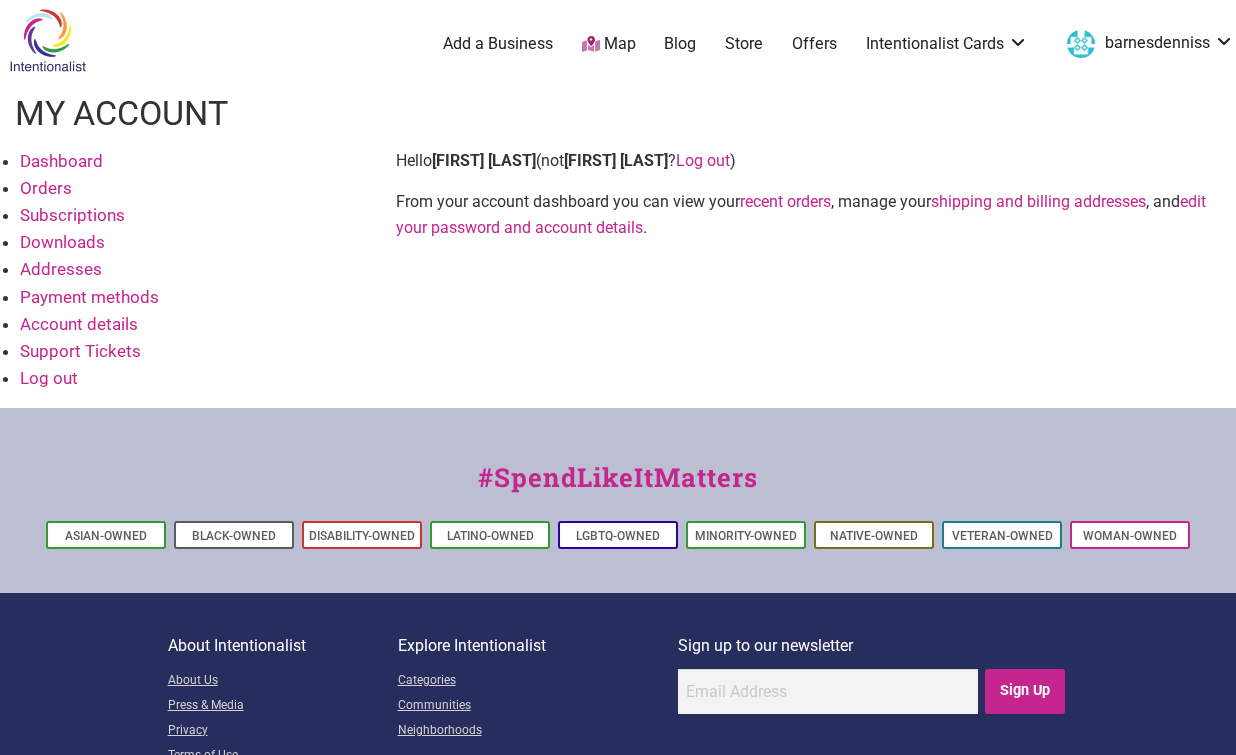 click on "0 Add a Business
Map
Blog
Store
Offers
Intentionalist Cards
Buy Black Card
Intentionalist Card
My Cards
barnesdenniss Favorites My Cards My Gift Cards My Account Log out" at bounding box center (703, 44) 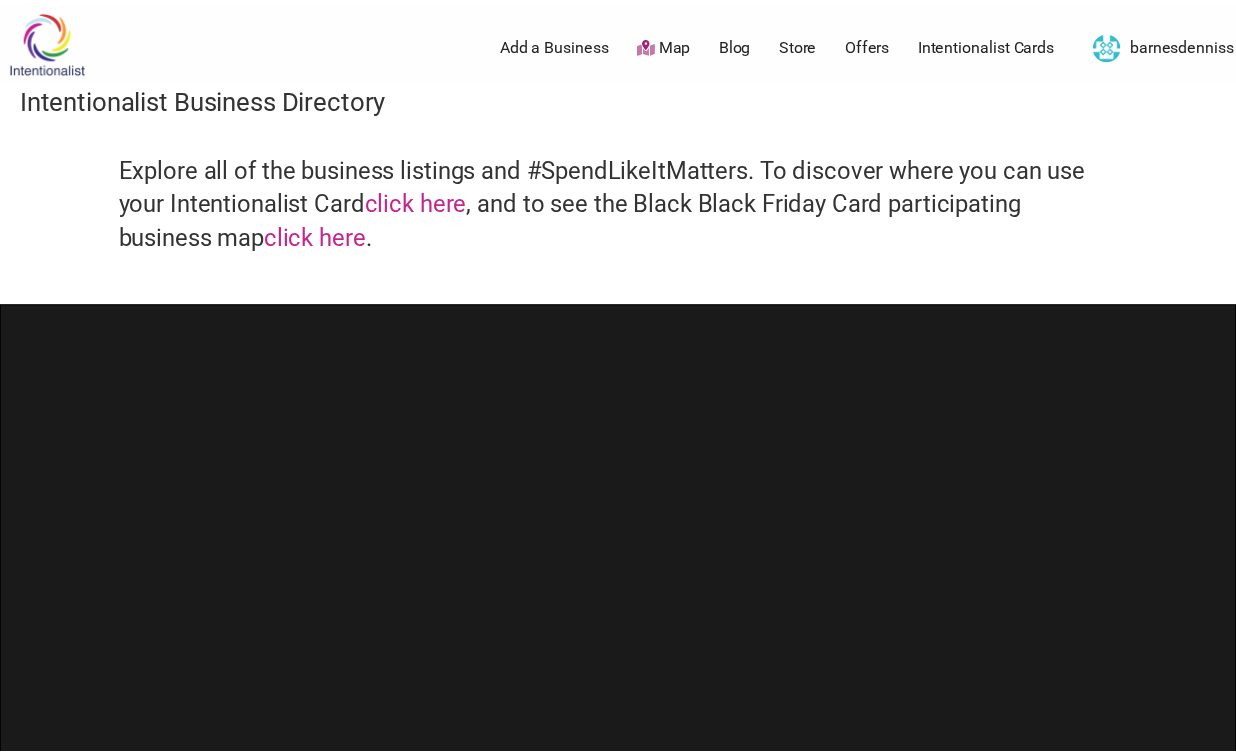scroll, scrollTop: 0, scrollLeft: 0, axis: both 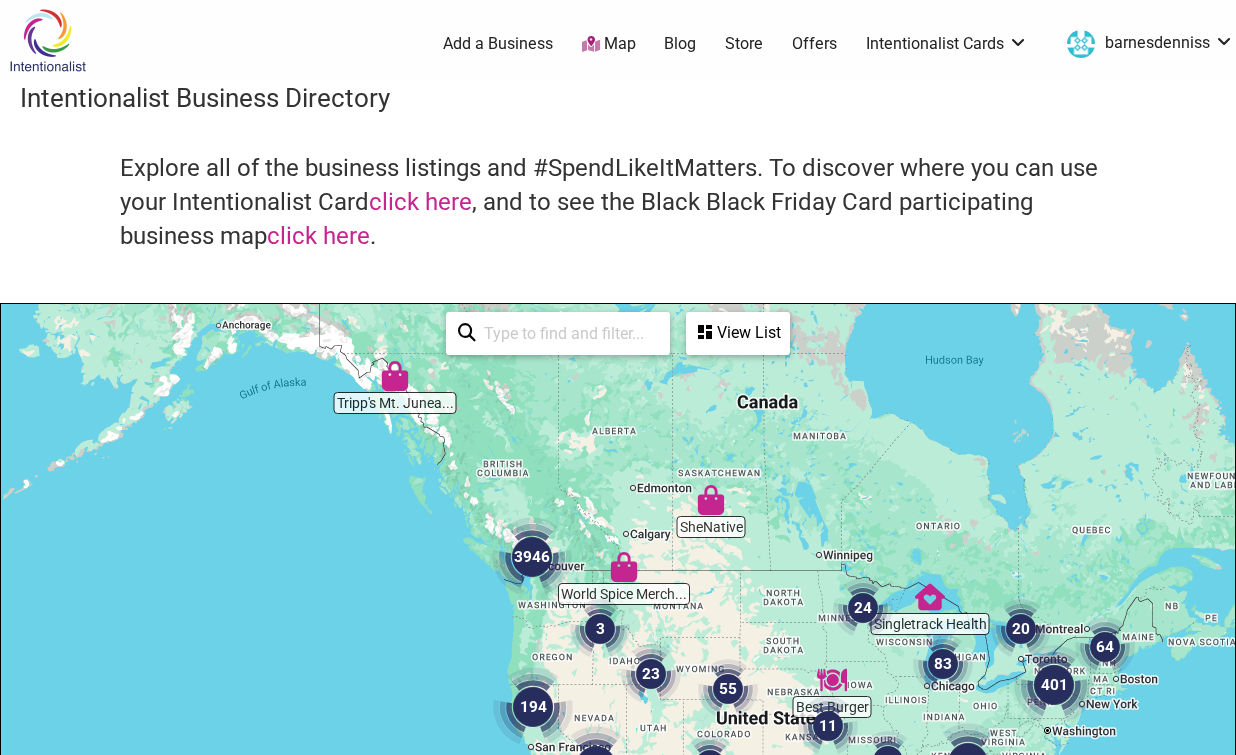 click at bounding box center (567, 333) 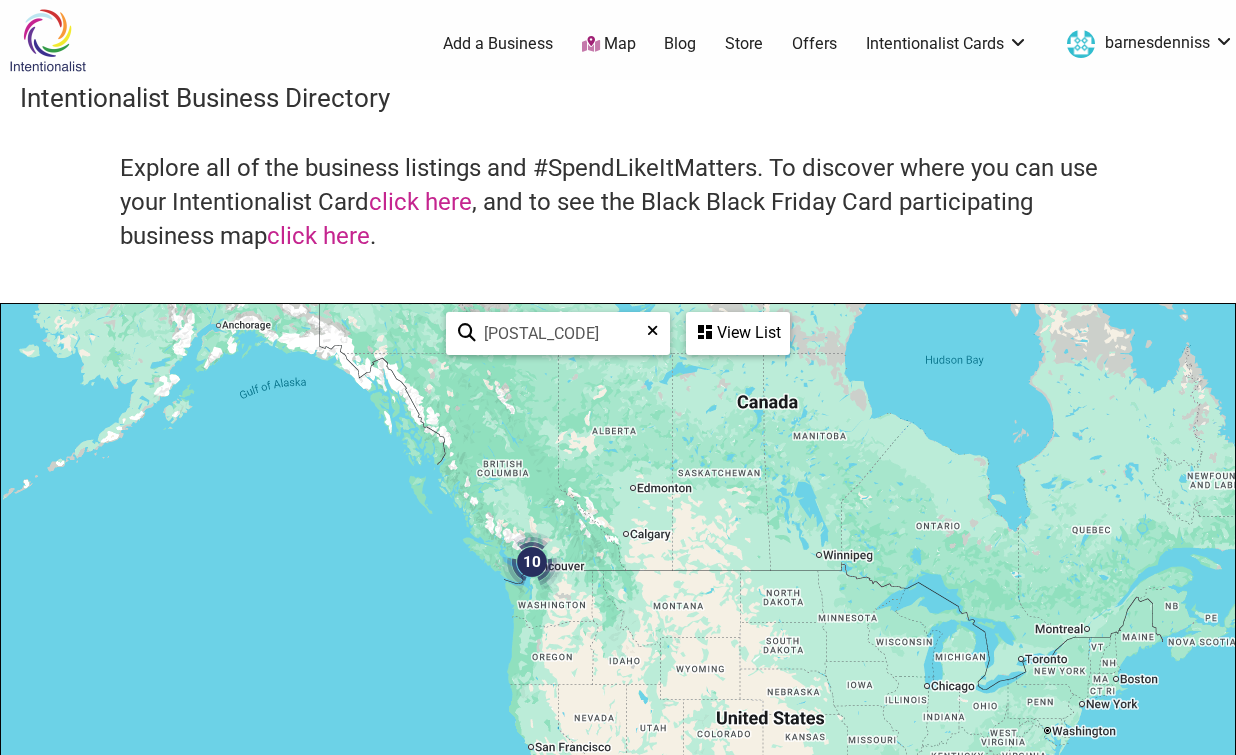 type on "[POSTAL_CODE]" 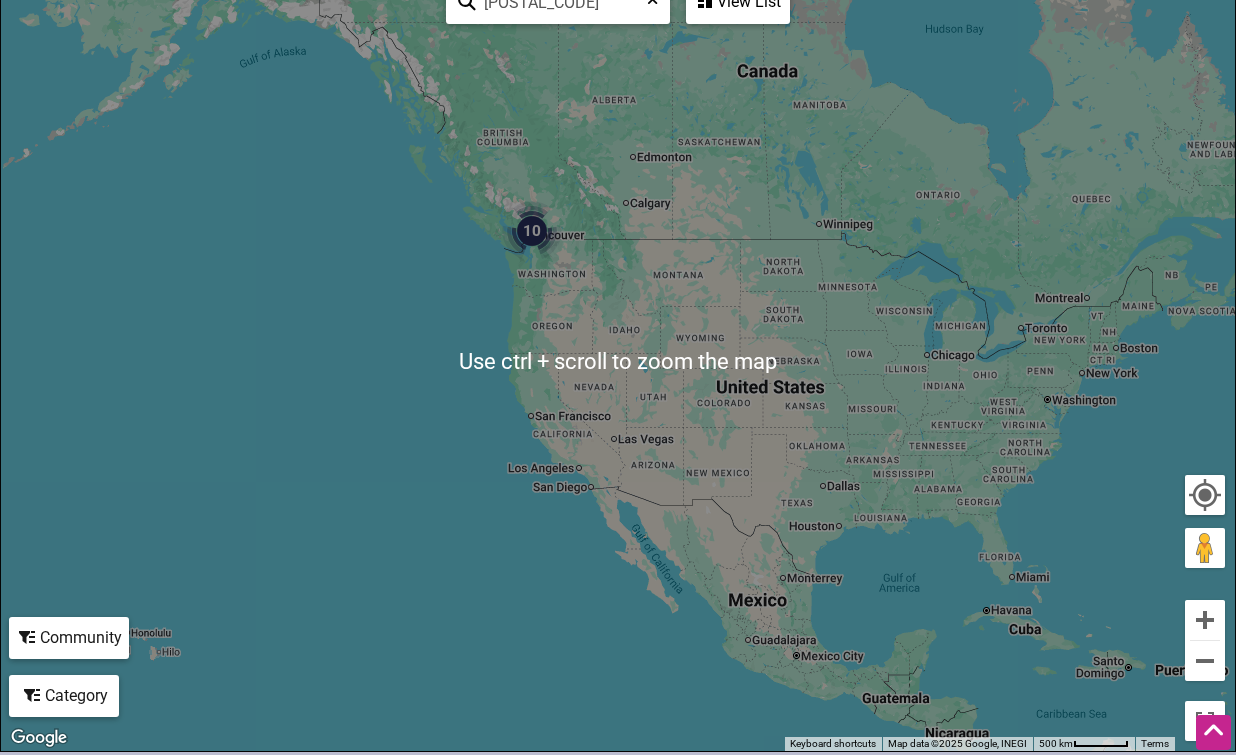 scroll, scrollTop: 300, scrollLeft: 0, axis: vertical 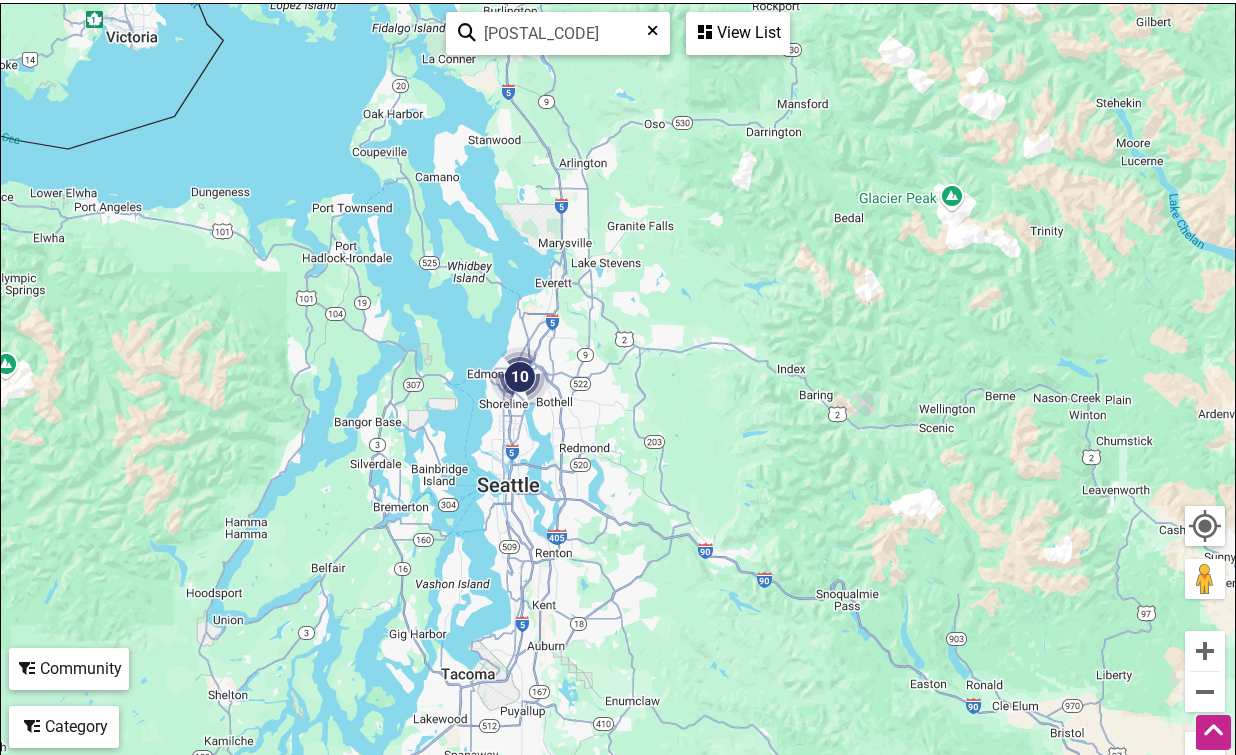 drag, startPoint x: 482, startPoint y: 635, endPoint x: 708, endPoint y: 207, distance: 484.00412 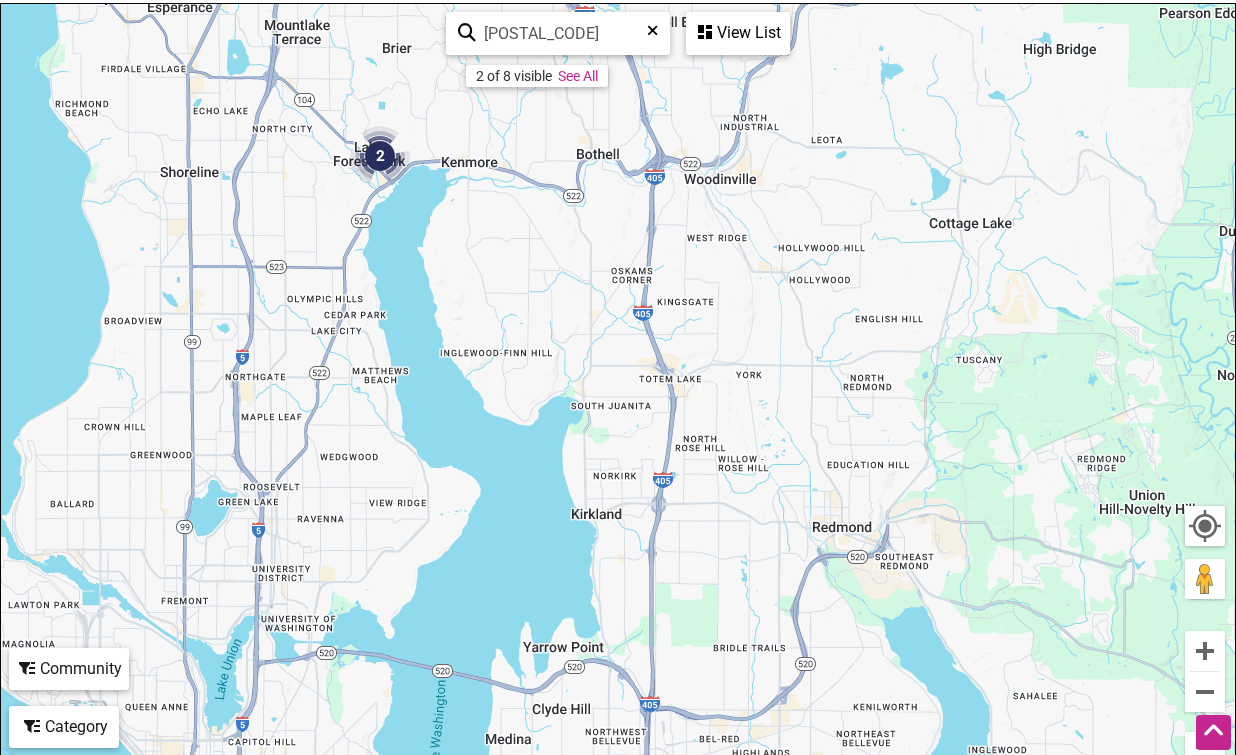 drag, startPoint x: 377, startPoint y: 249, endPoint x: 816, endPoint y: 230, distance: 439.41098 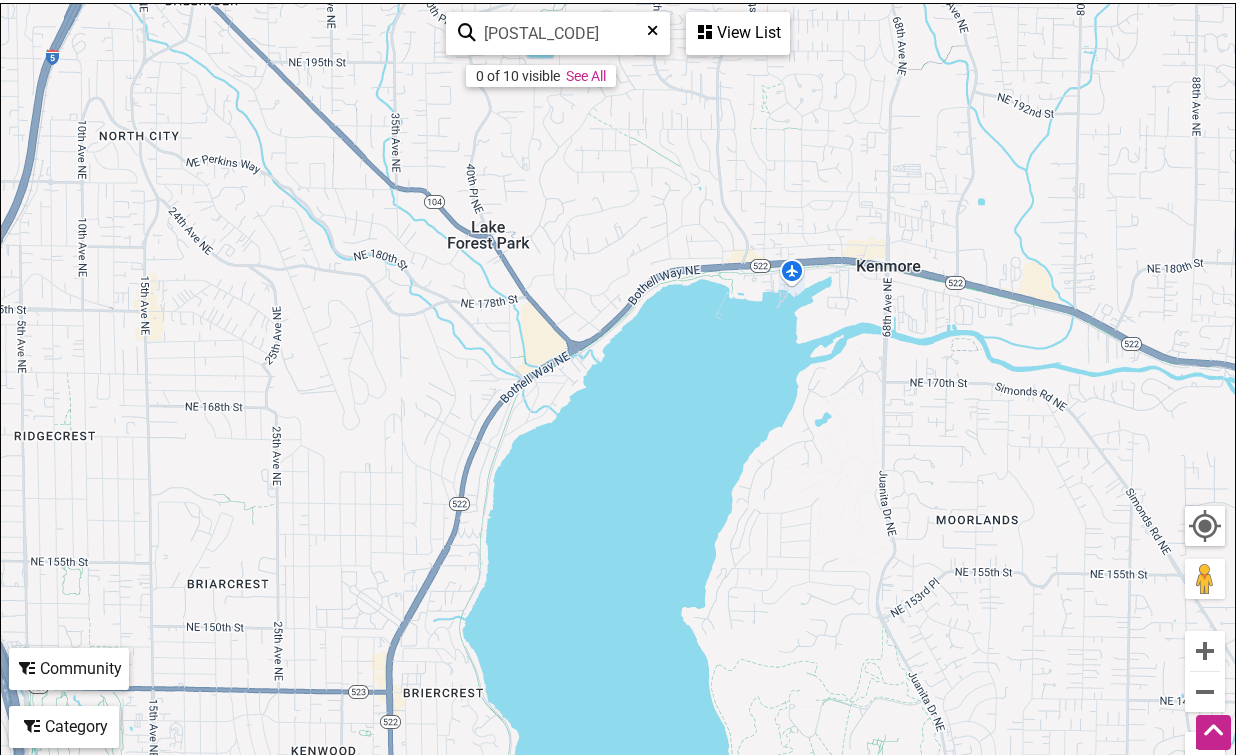 drag, startPoint x: 309, startPoint y: 162, endPoint x: 1105, endPoint y: 587, distance: 902.353 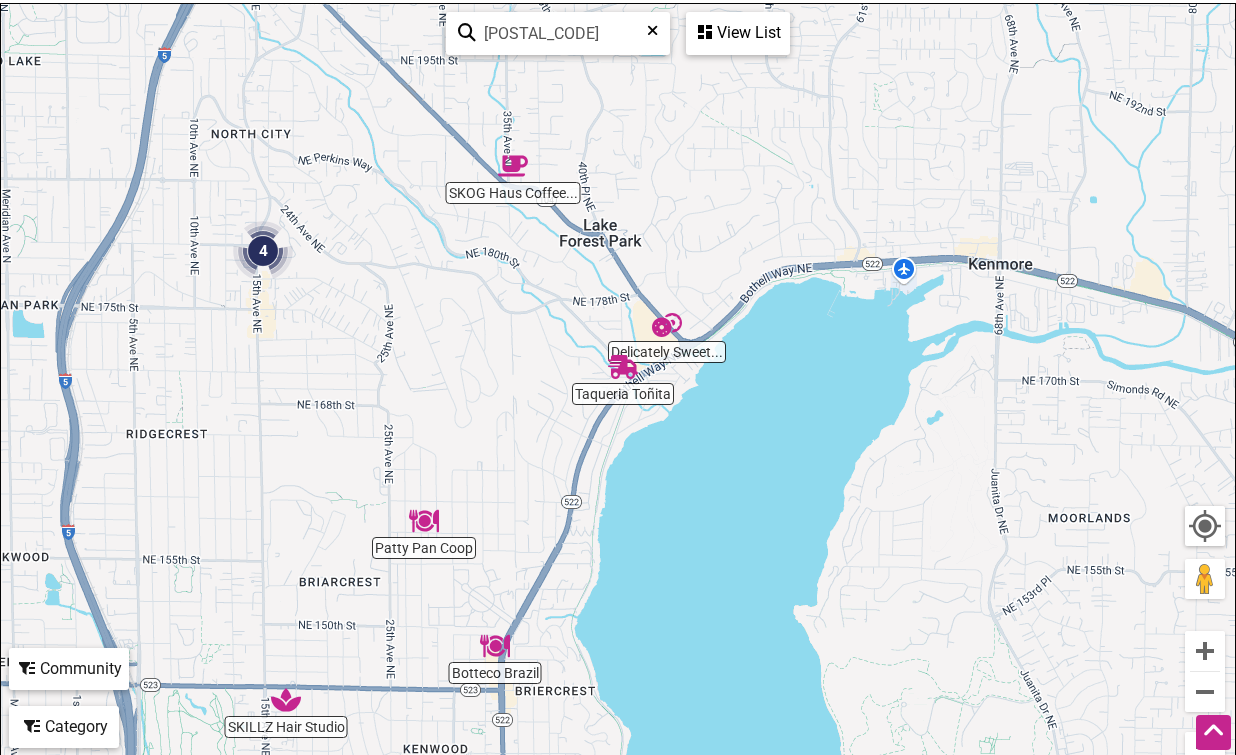 drag, startPoint x: 306, startPoint y: 397, endPoint x: 421, endPoint y: 394, distance: 115.03912 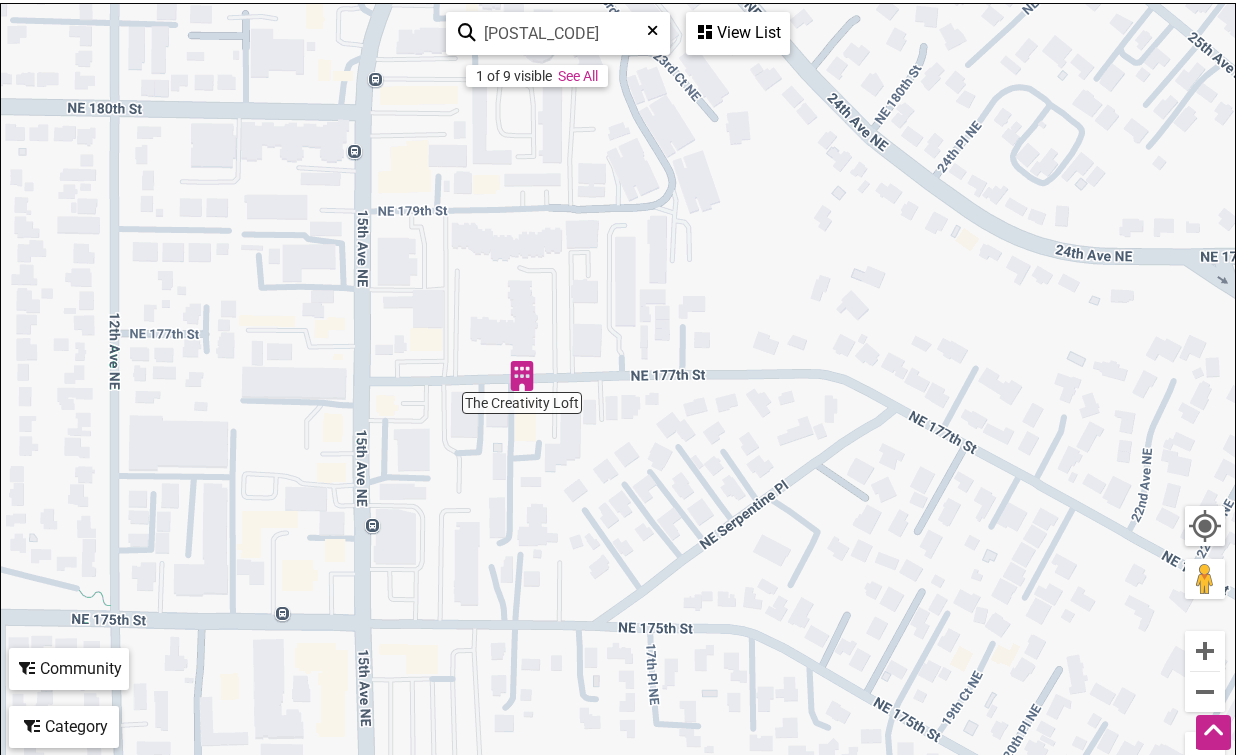 drag, startPoint x: 207, startPoint y: 335, endPoint x: 652, endPoint y: 318, distance: 445.32462 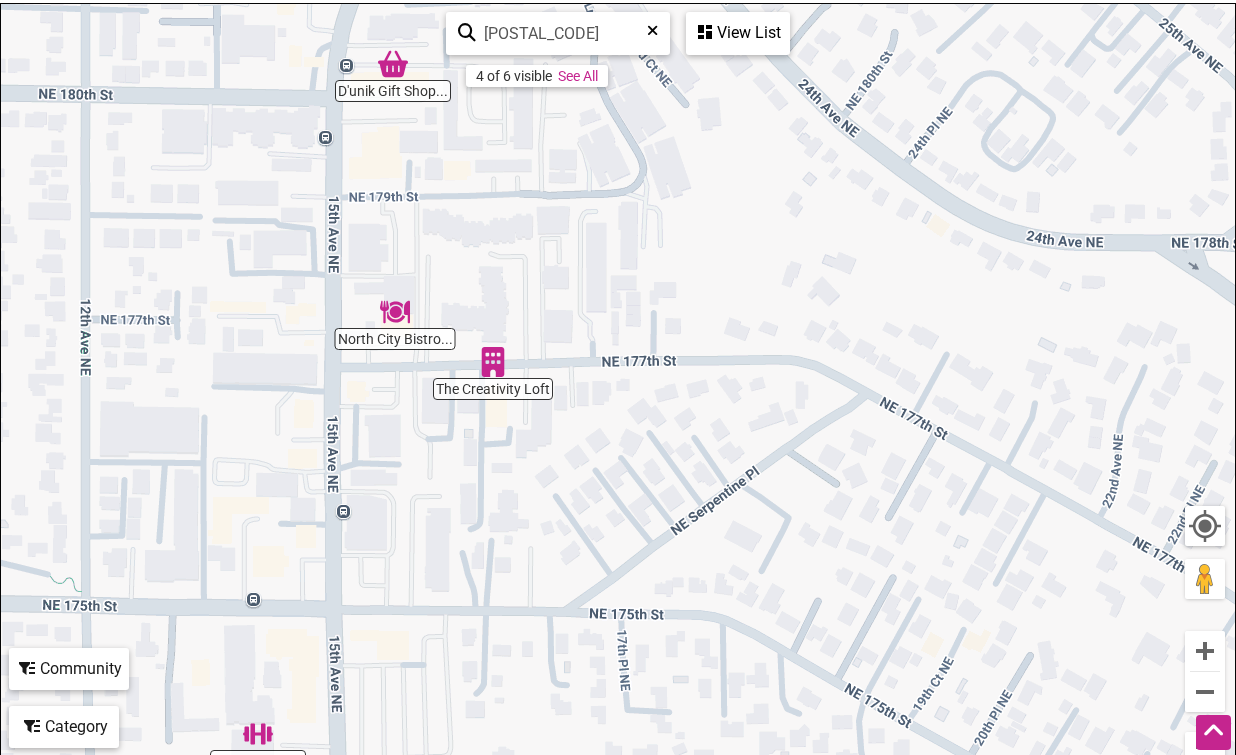 drag, startPoint x: 663, startPoint y: 247, endPoint x: 715, endPoint y: 122, distance: 135.38464 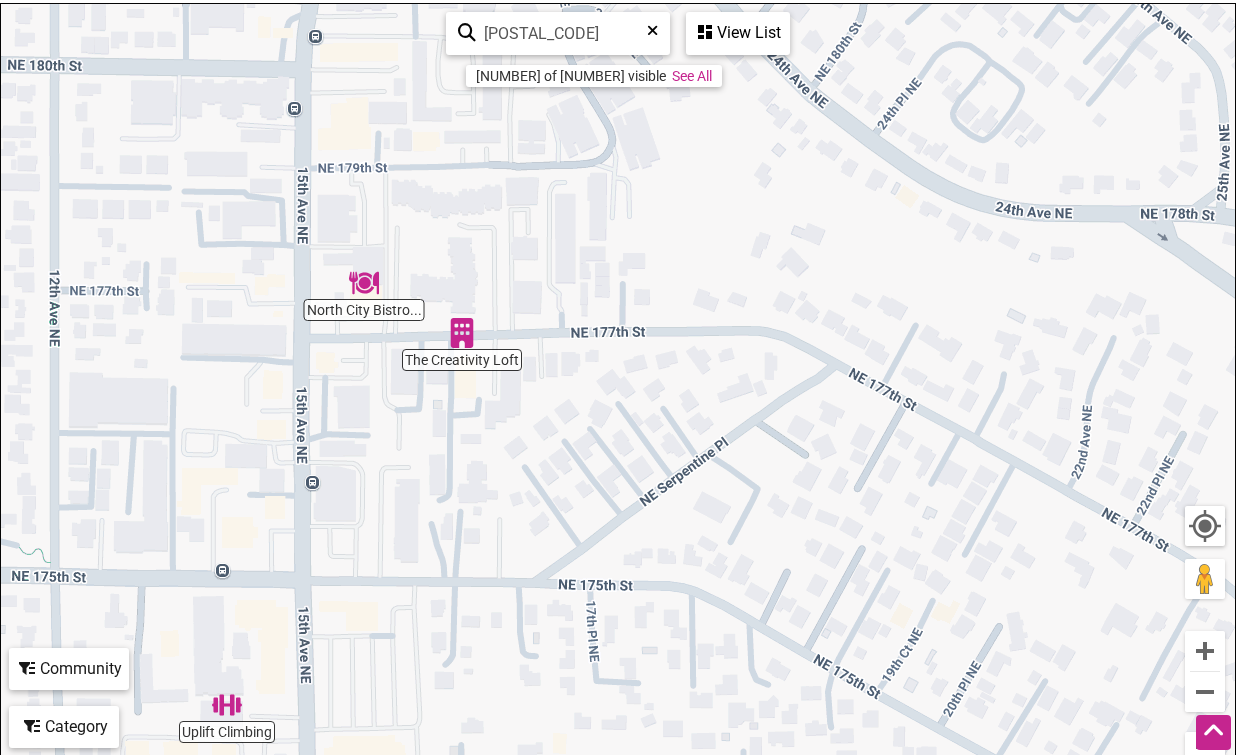 drag, startPoint x: 894, startPoint y: 343, endPoint x: 704, endPoint y: 493, distance: 242.07437 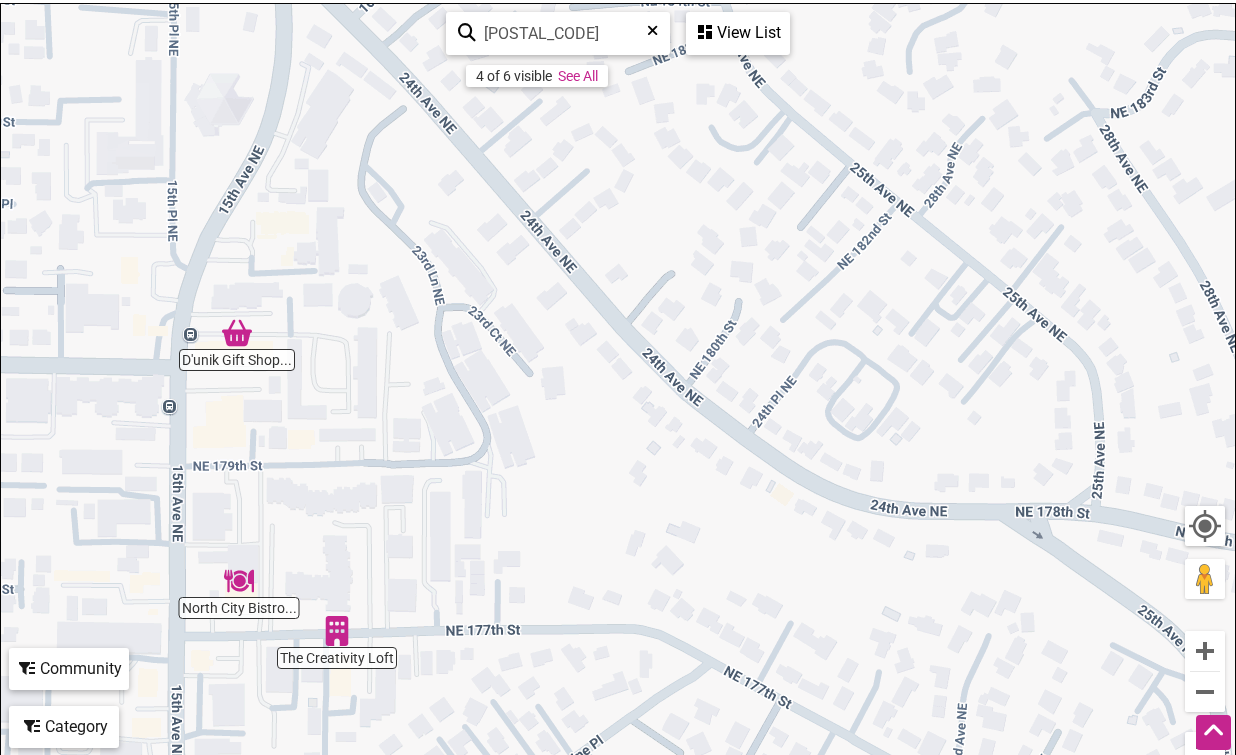 drag, startPoint x: 896, startPoint y: 308, endPoint x: 858, endPoint y: 584, distance: 278.60367 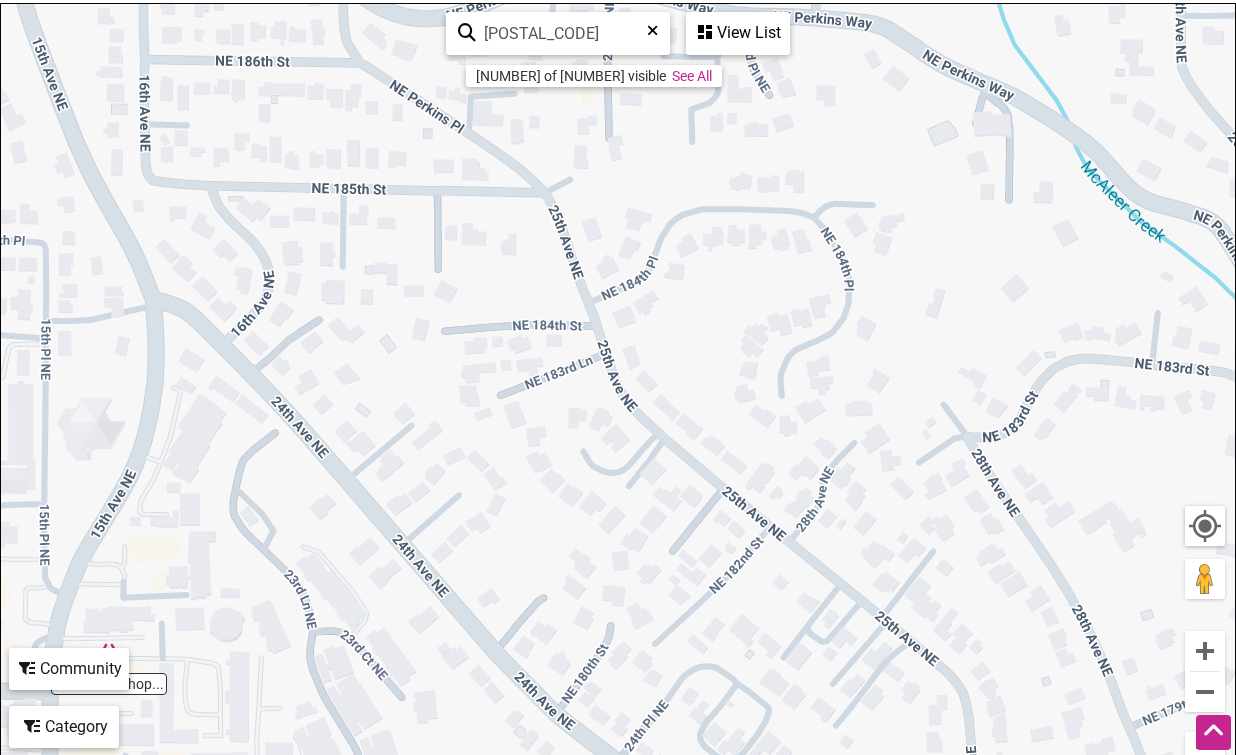 drag, startPoint x: 809, startPoint y: 329, endPoint x: 682, endPoint y: 643, distance: 338.7108 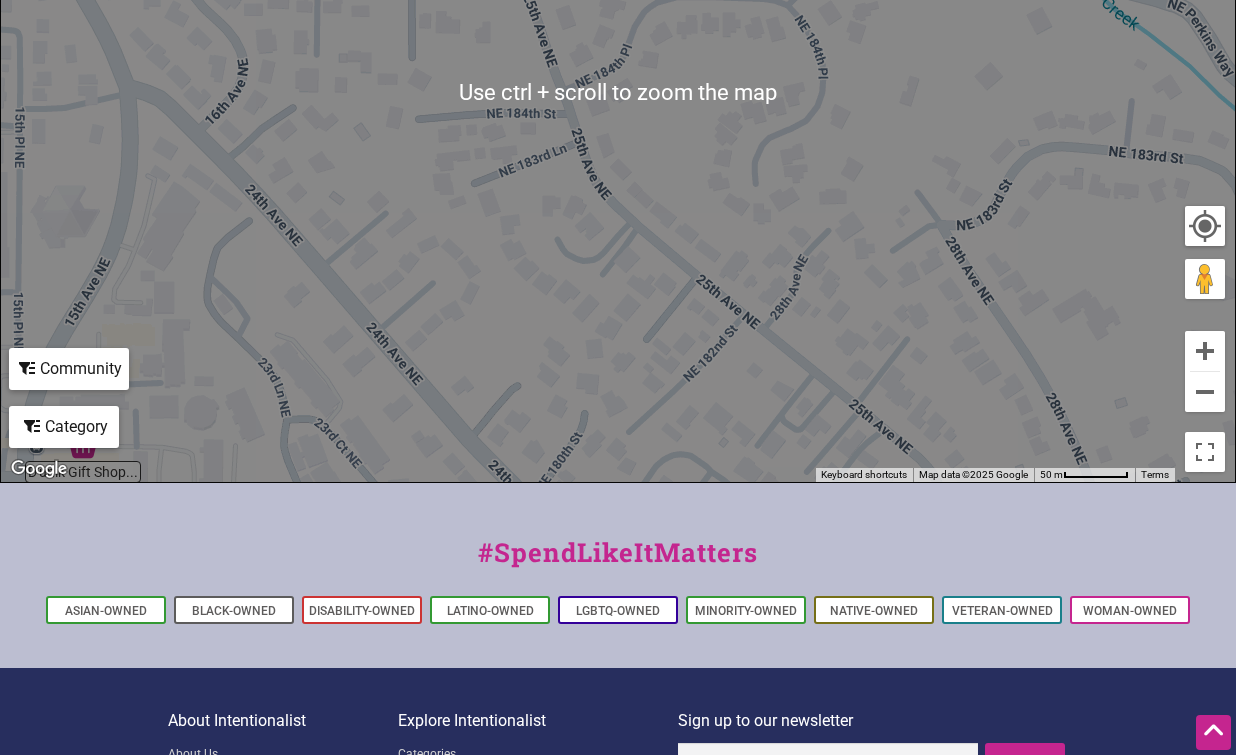 scroll, scrollTop: 400, scrollLeft: 0, axis: vertical 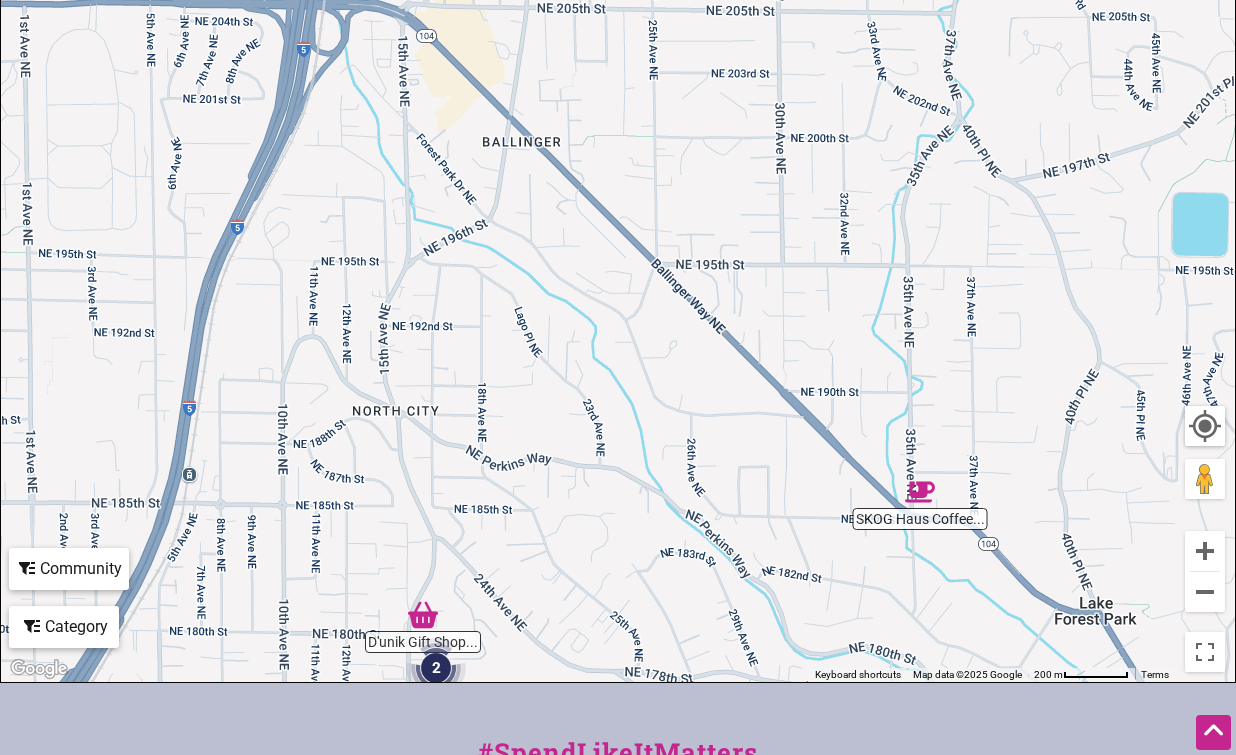 drag, startPoint x: 615, startPoint y: 363, endPoint x: 572, endPoint y: 578, distance: 219.25784 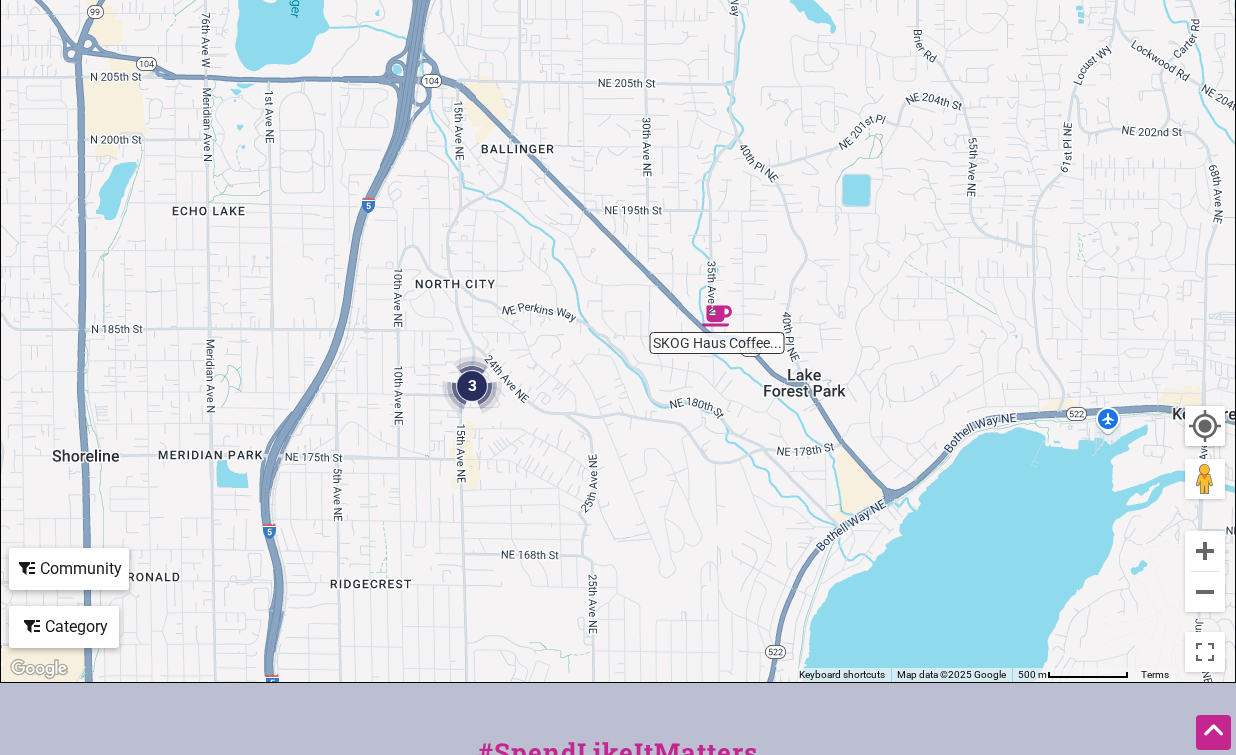 drag, startPoint x: 964, startPoint y: 597, endPoint x: 739, endPoint y: 348, distance: 335.59796 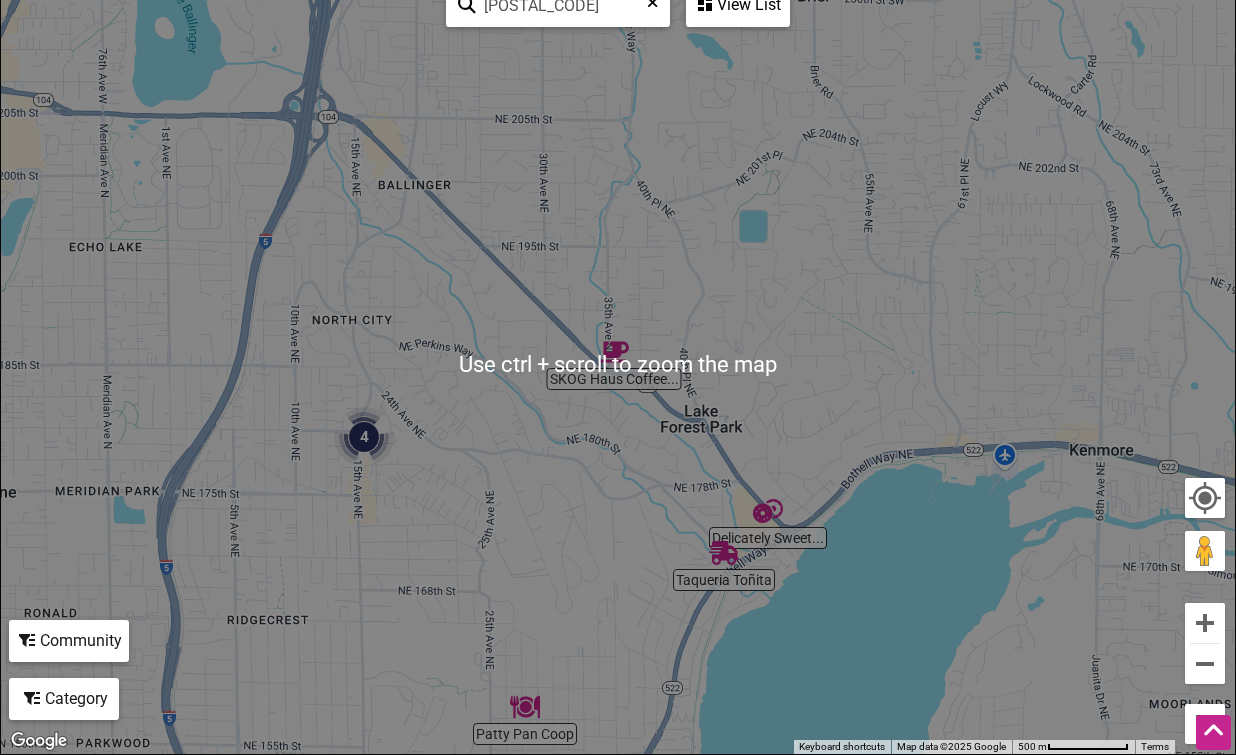 scroll, scrollTop: 300, scrollLeft: 0, axis: vertical 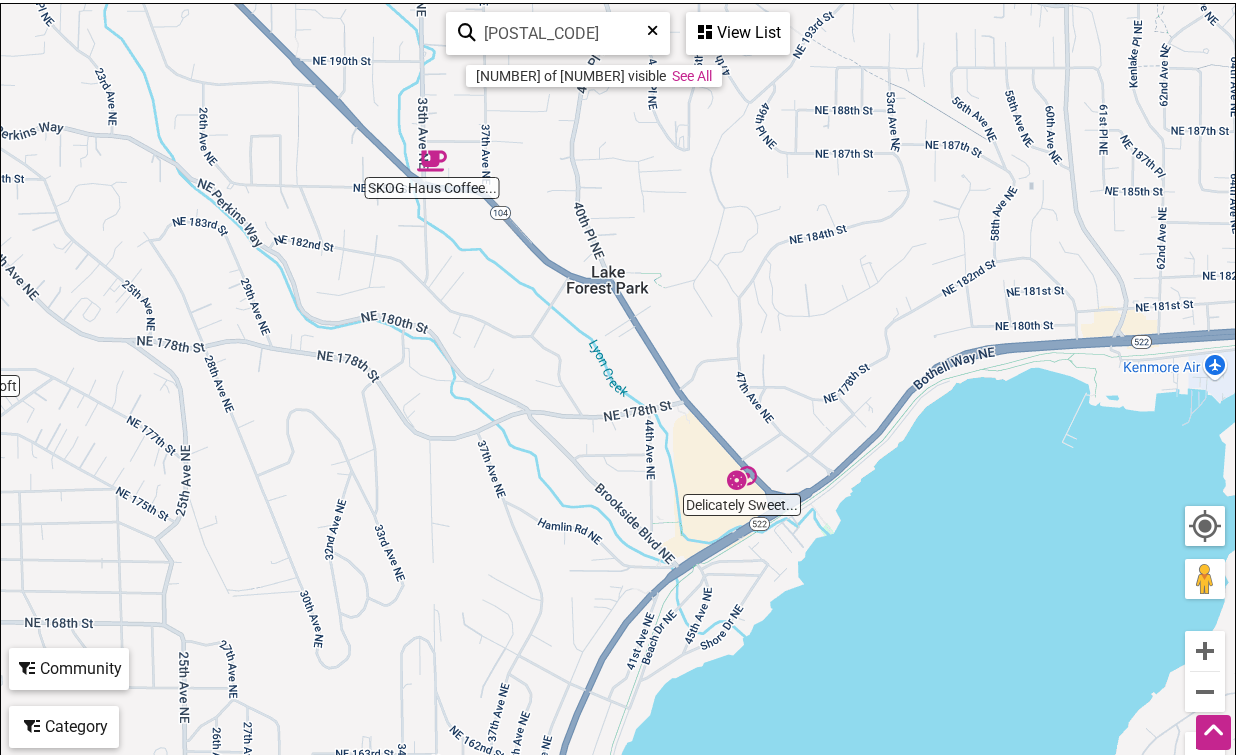 drag, startPoint x: 749, startPoint y: 582, endPoint x: 674, endPoint y: 267, distance: 323.8055 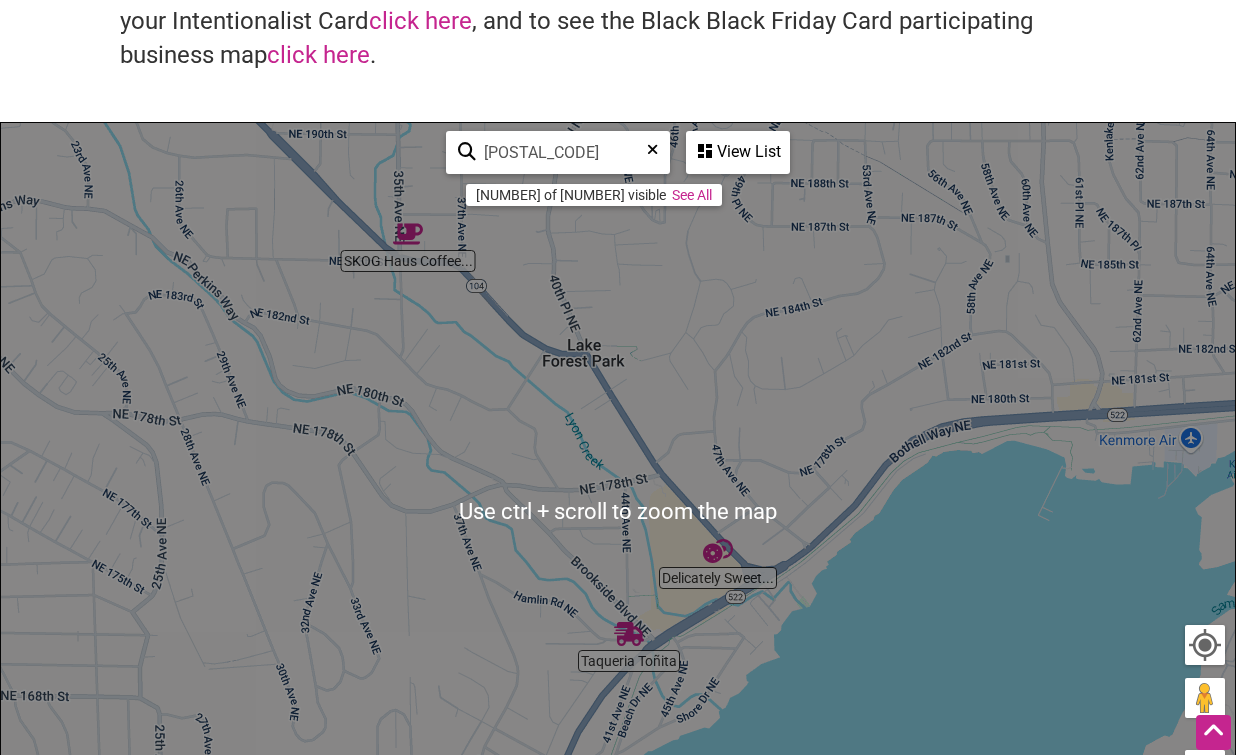 scroll, scrollTop: 300, scrollLeft: 0, axis: vertical 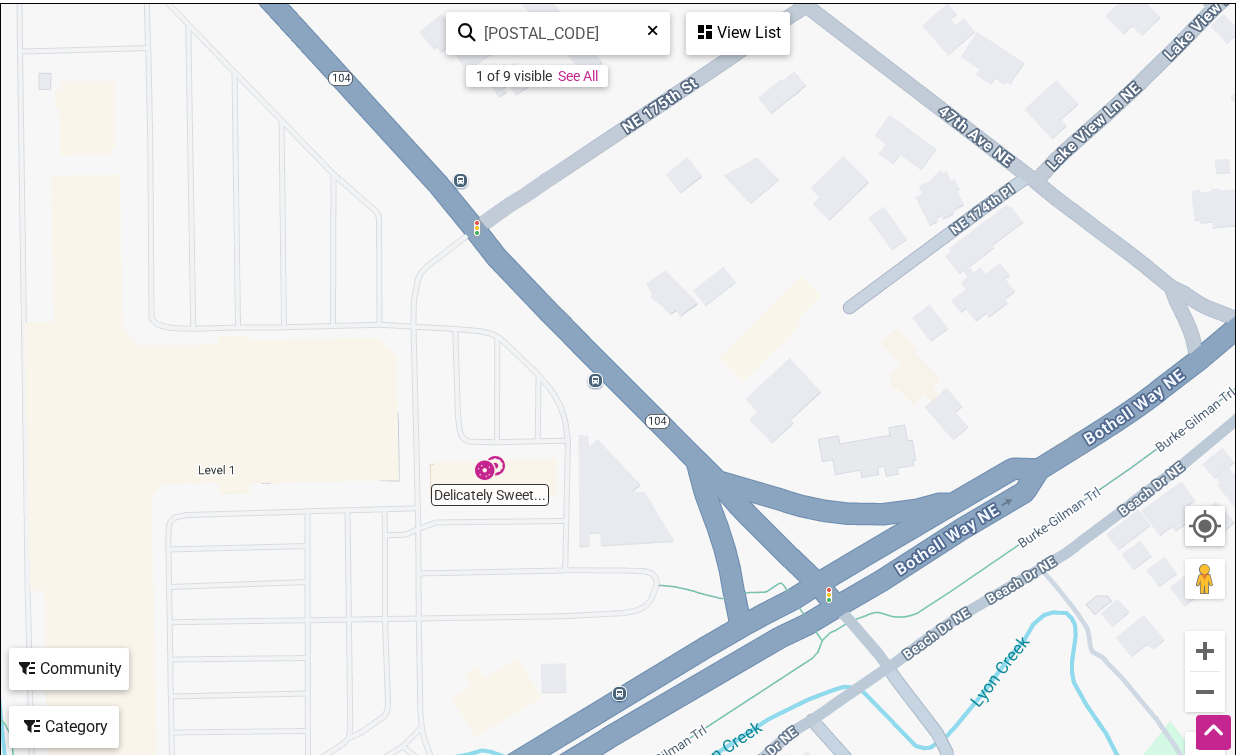 click at bounding box center [490, 468] 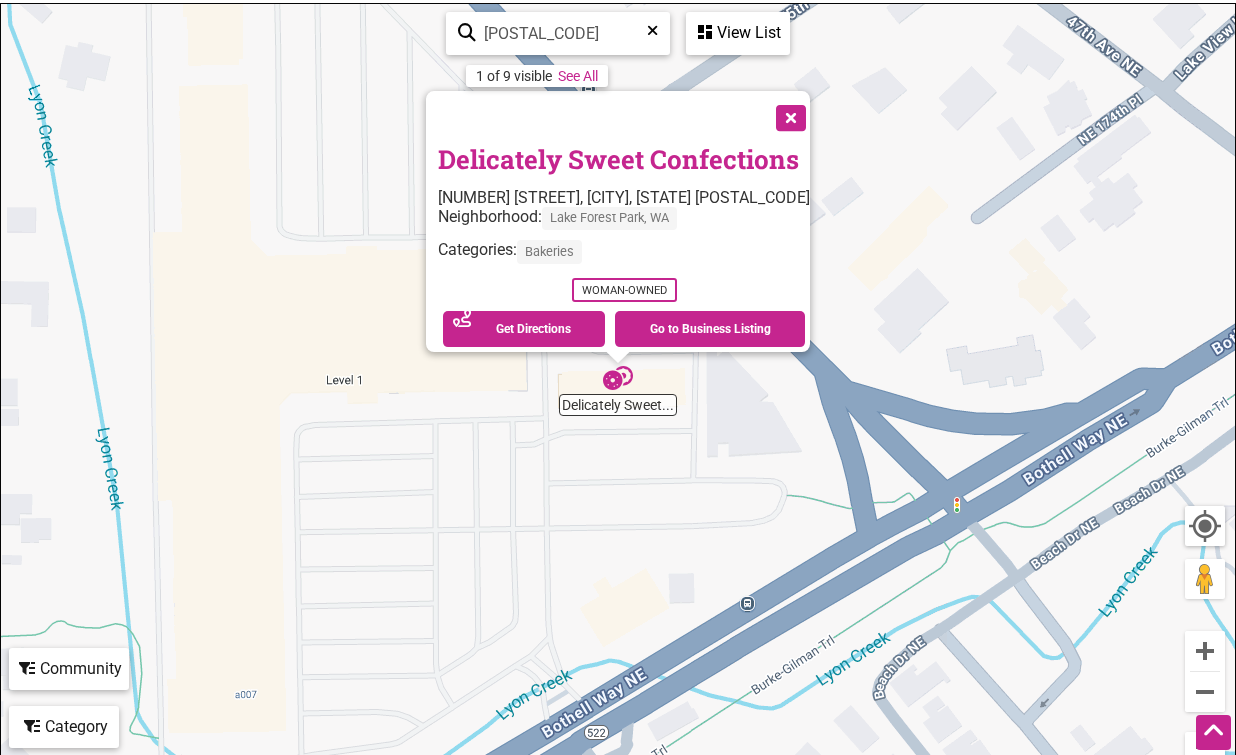 click at bounding box center [789, 116] 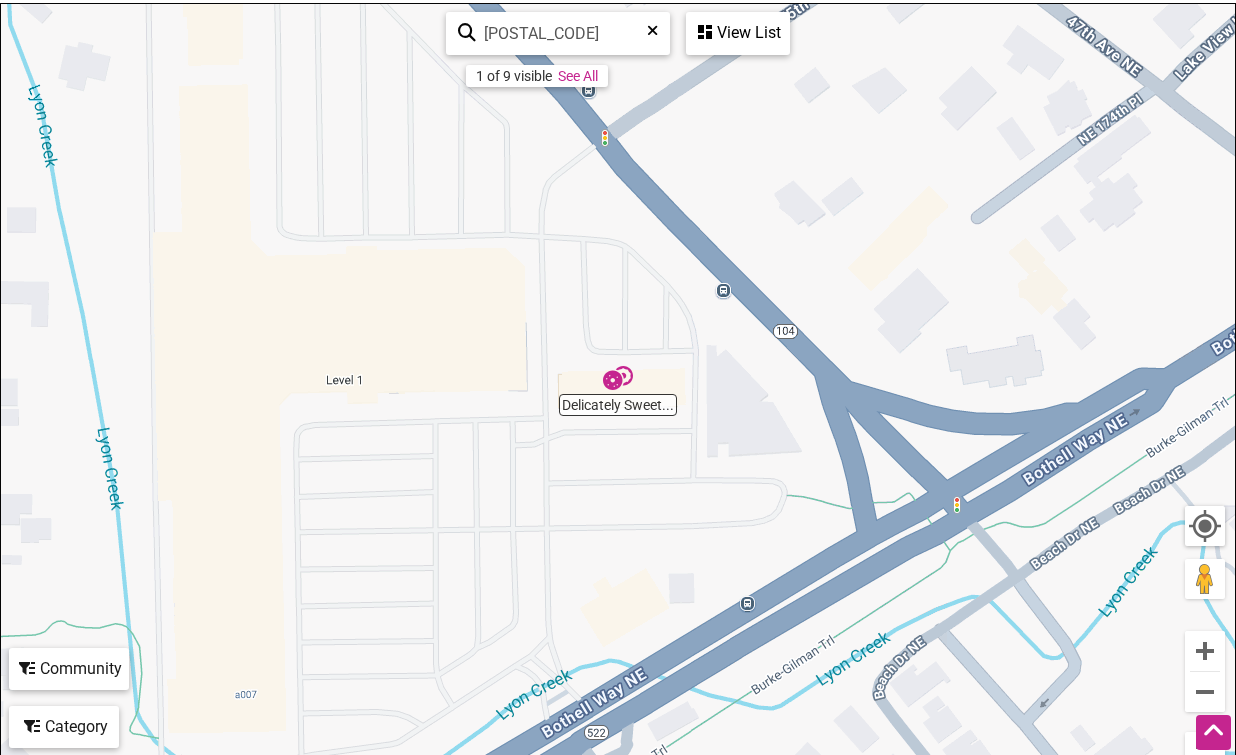 click at bounding box center [618, 378] 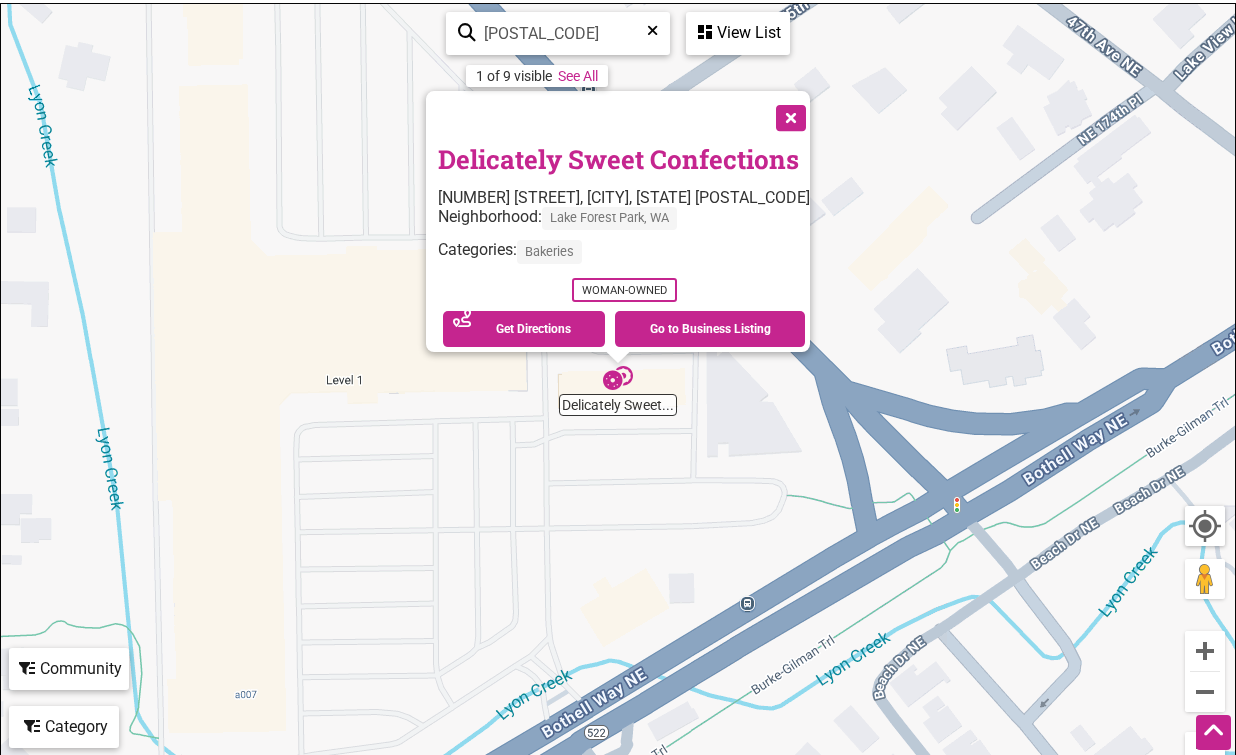 click on "See All" at bounding box center [578, 76] 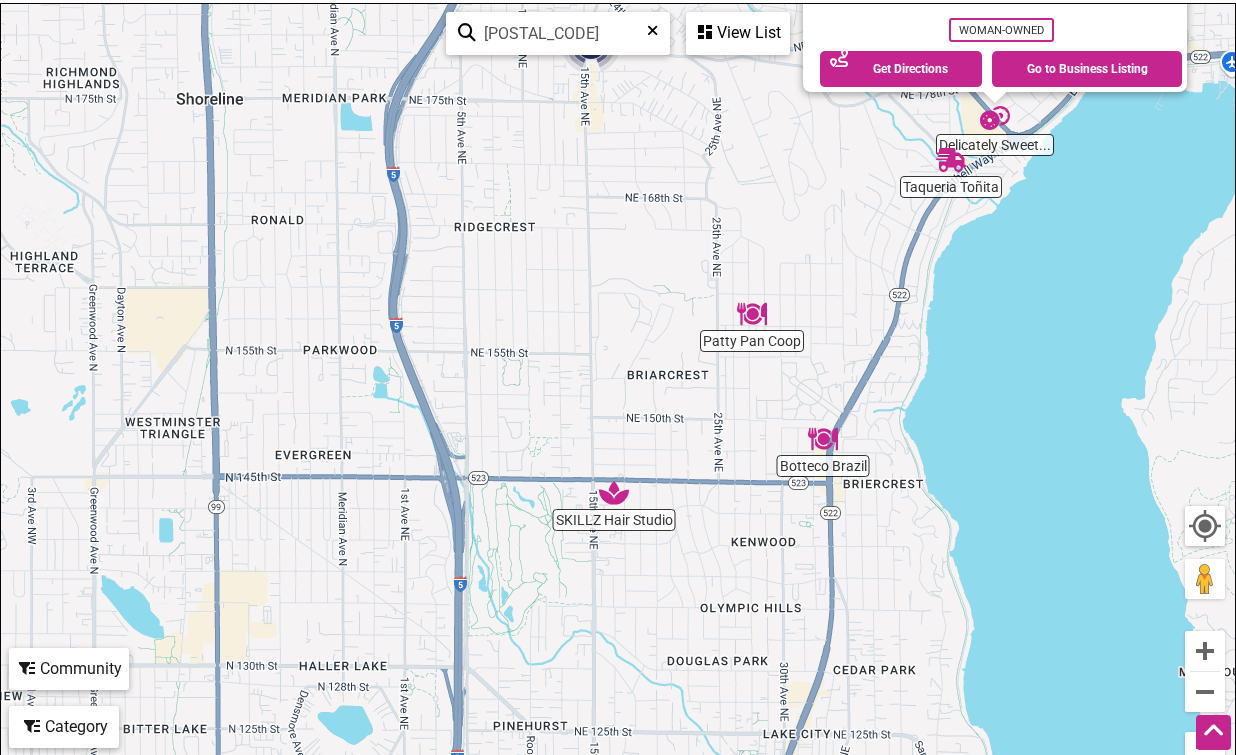 drag, startPoint x: 369, startPoint y: 579, endPoint x: 550, endPoint y: 322, distance: 314.34058 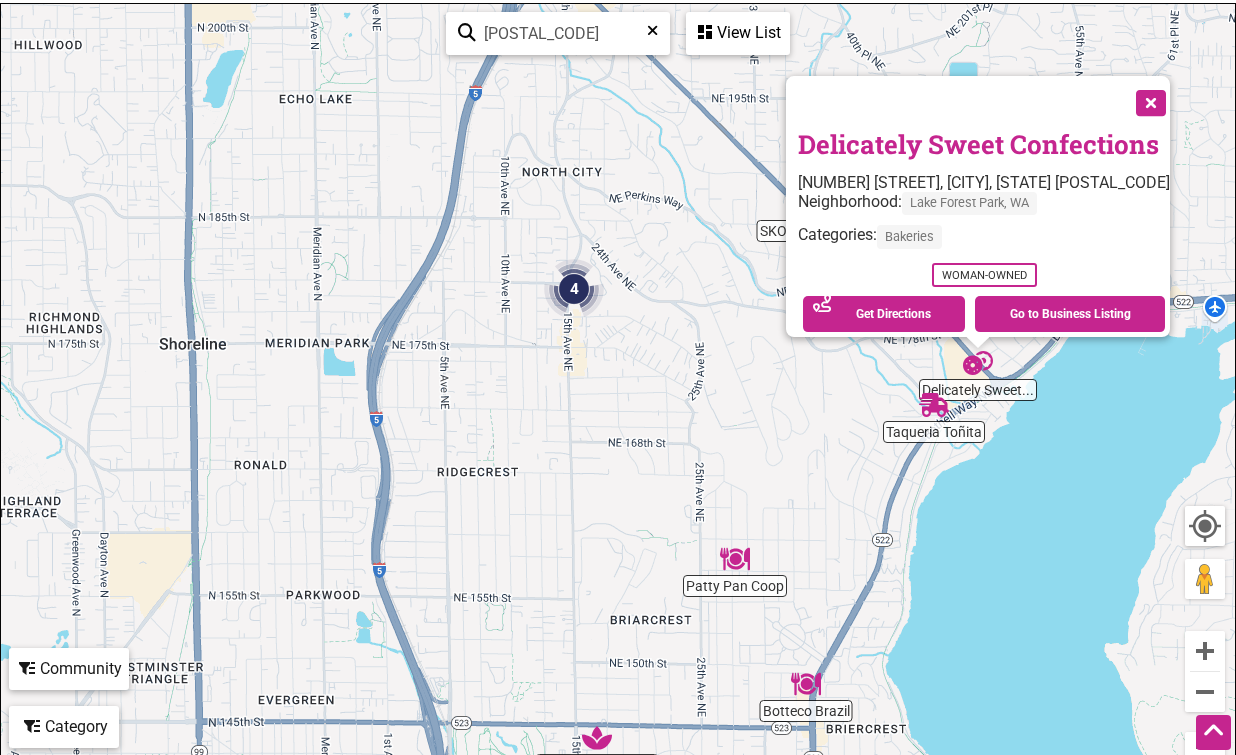 click at bounding box center (652, 38) 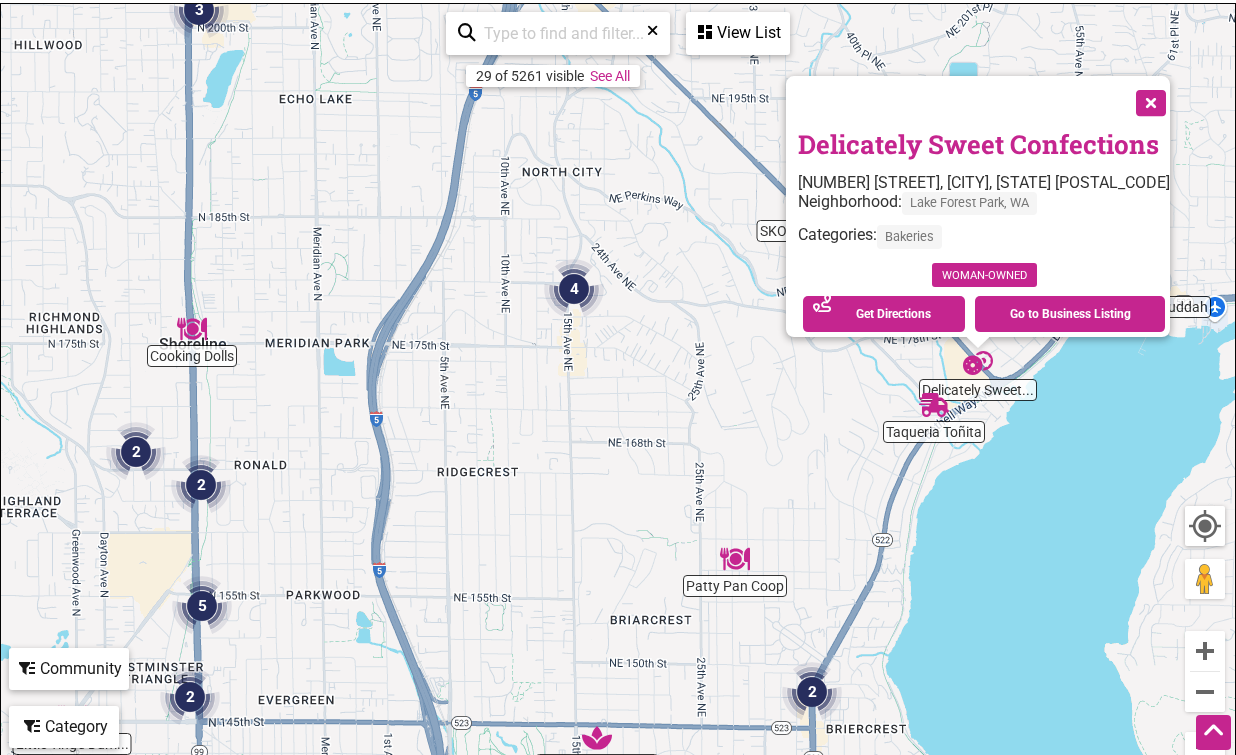 click on "Woman-Owned" at bounding box center [984, 275] 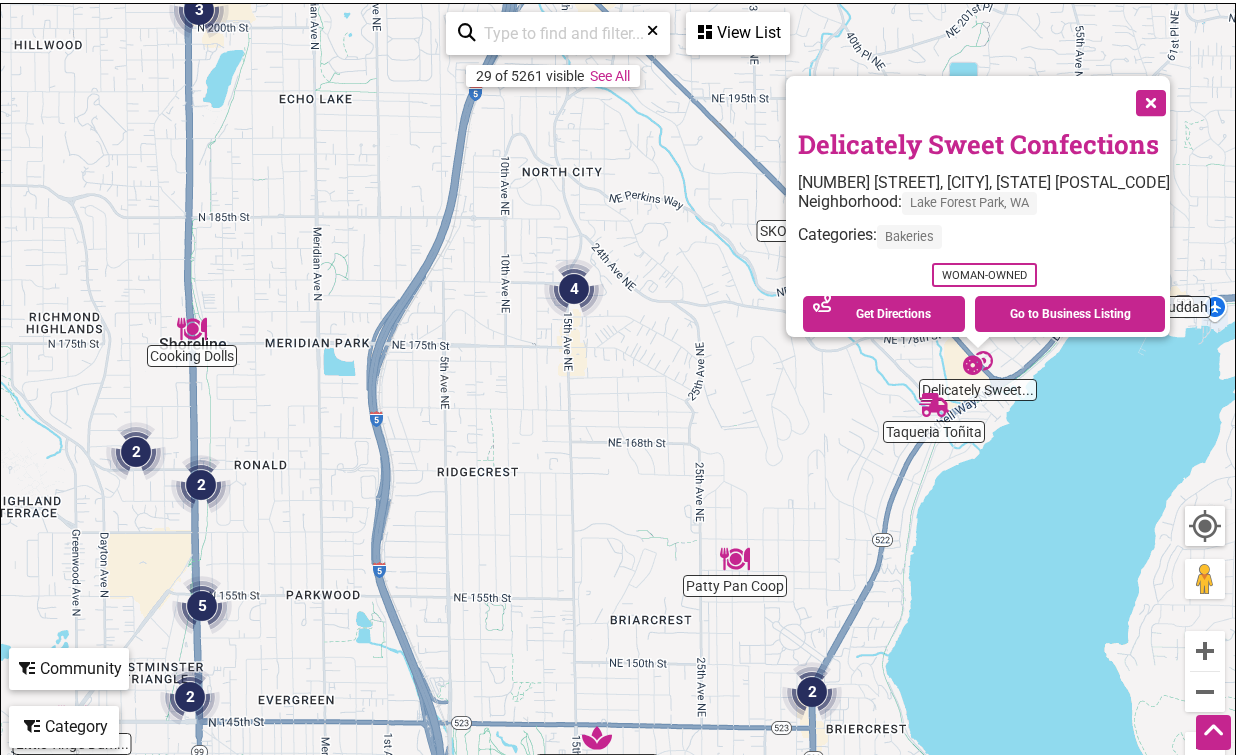 click on "View List" at bounding box center (738, 33) 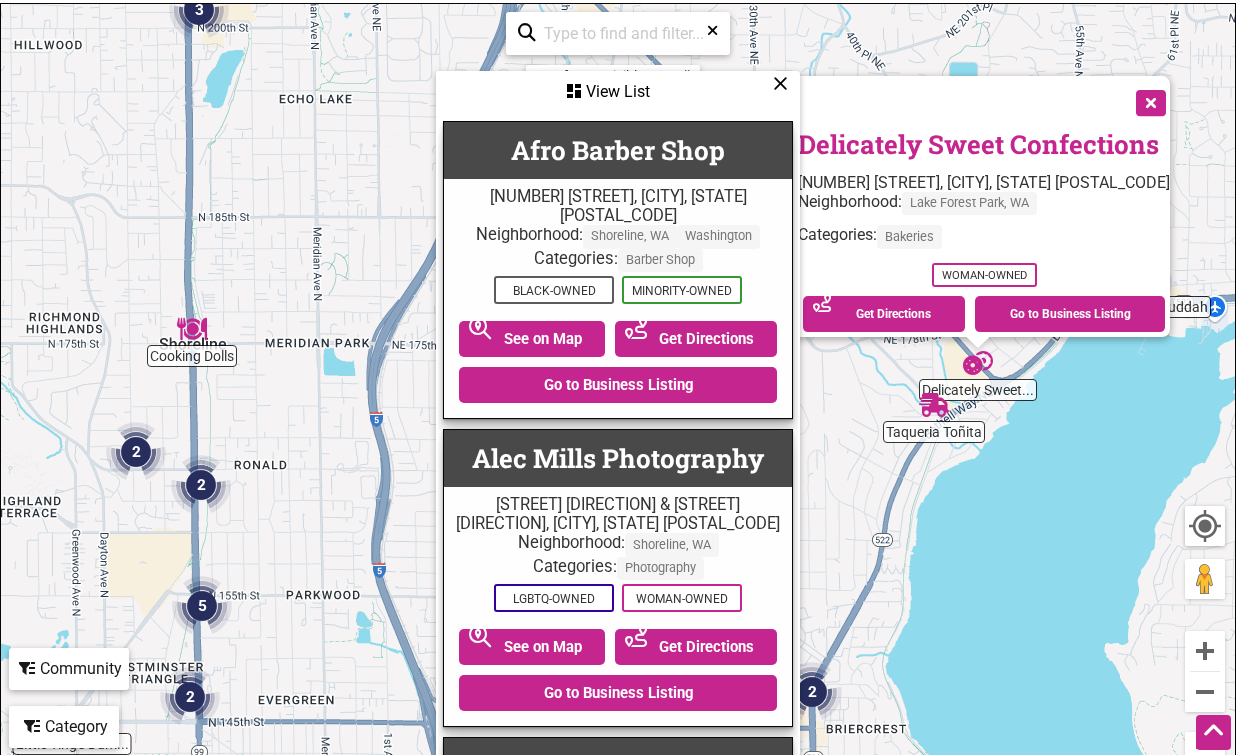 click at bounding box center (780, 83) 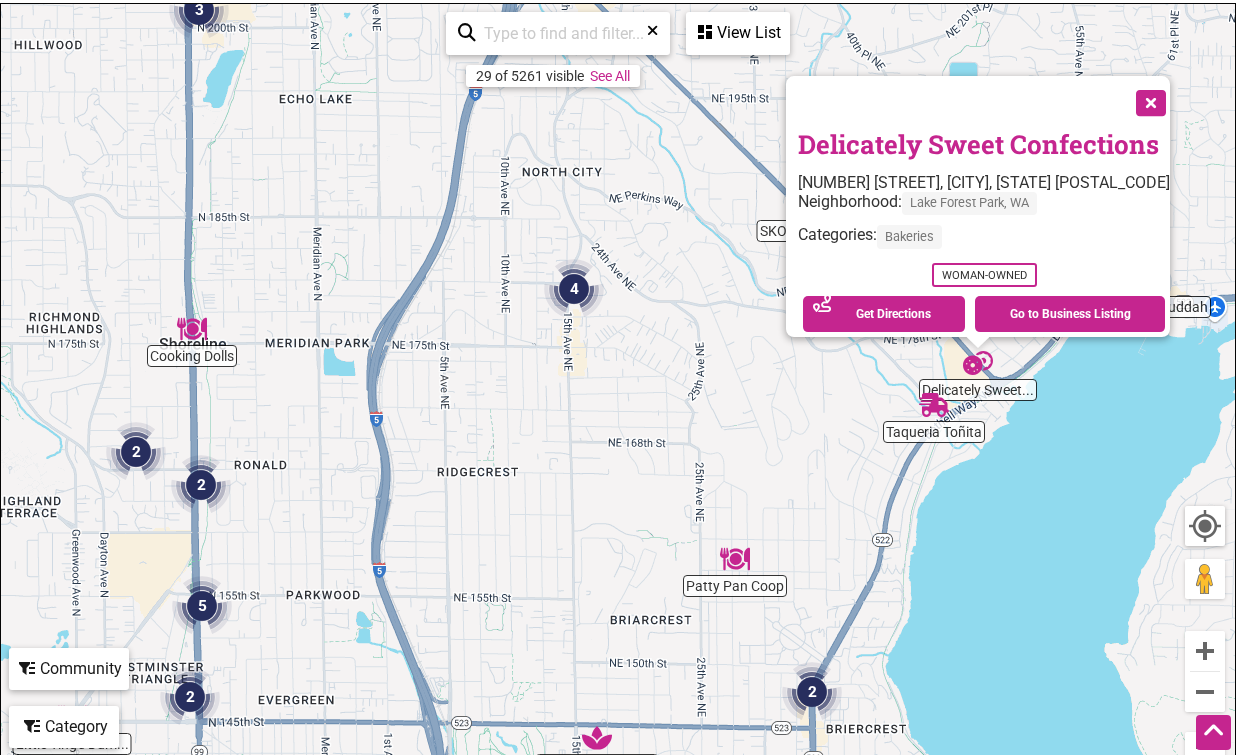 click at bounding box center [1149, 101] 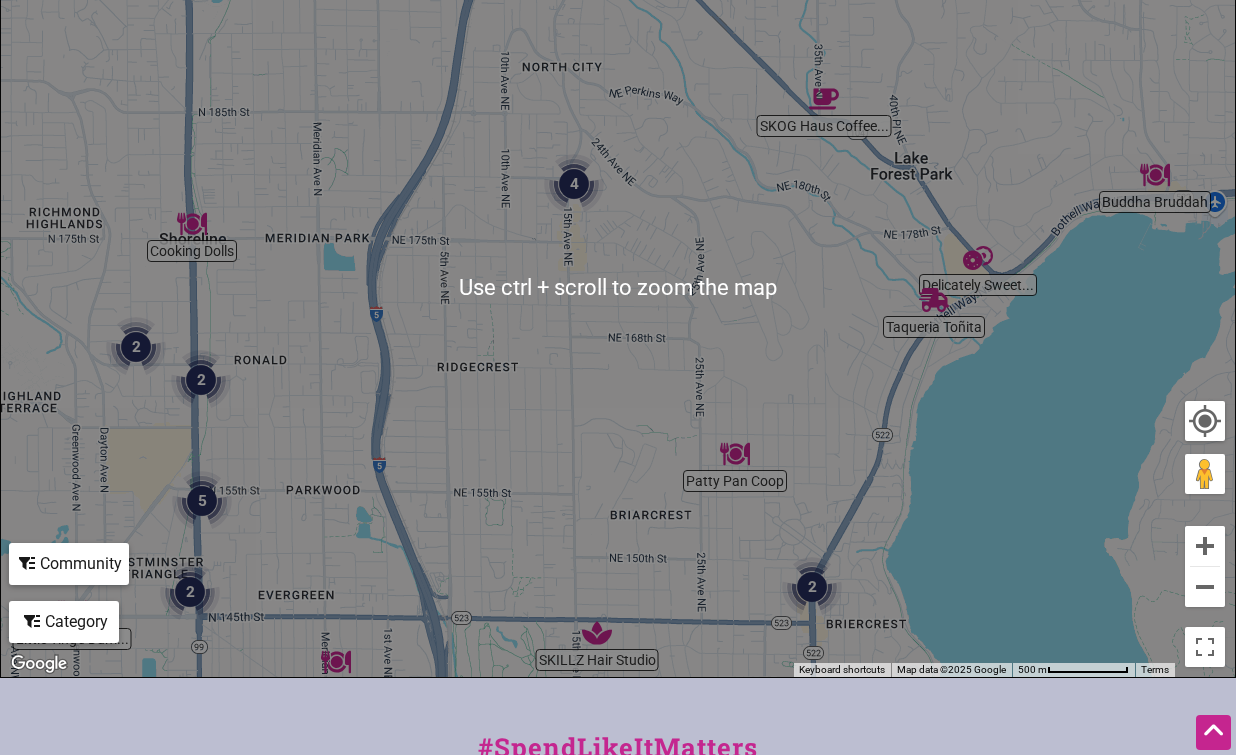 scroll, scrollTop: 500, scrollLeft: 0, axis: vertical 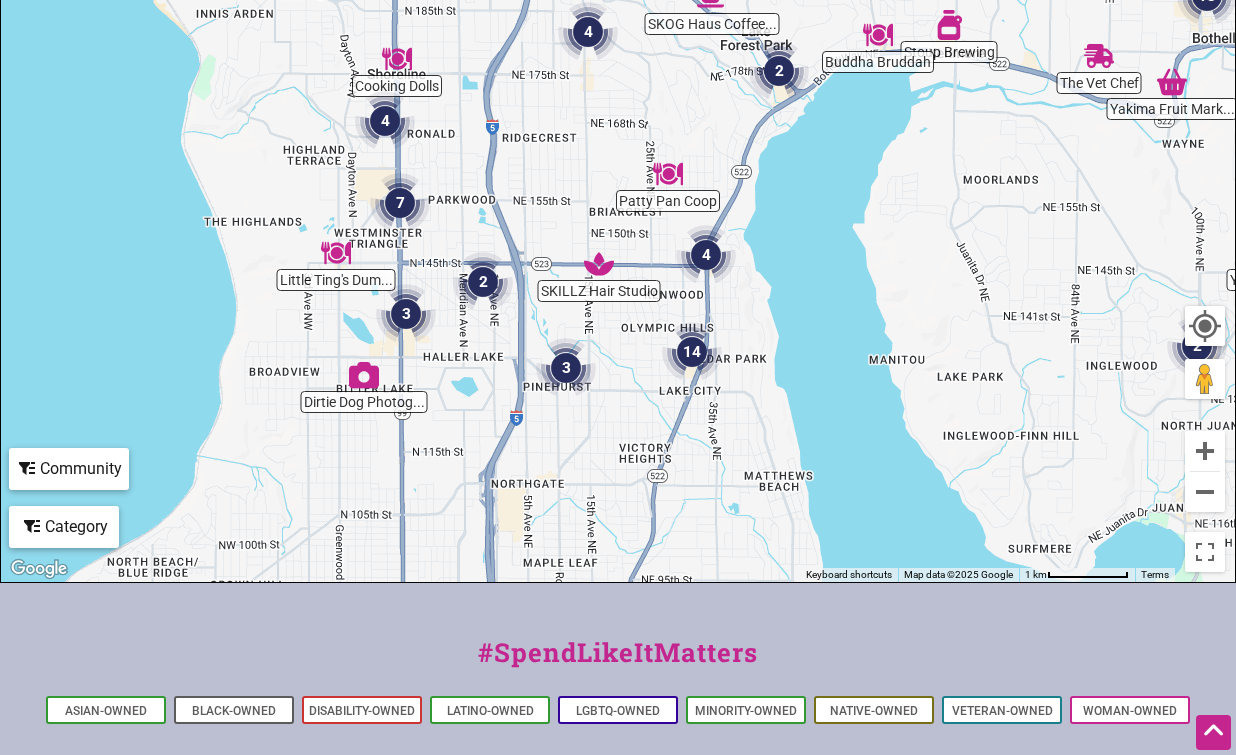 drag, startPoint x: 356, startPoint y: 419, endPoint x: 449, endPoint y: 124, distance: 309.31213 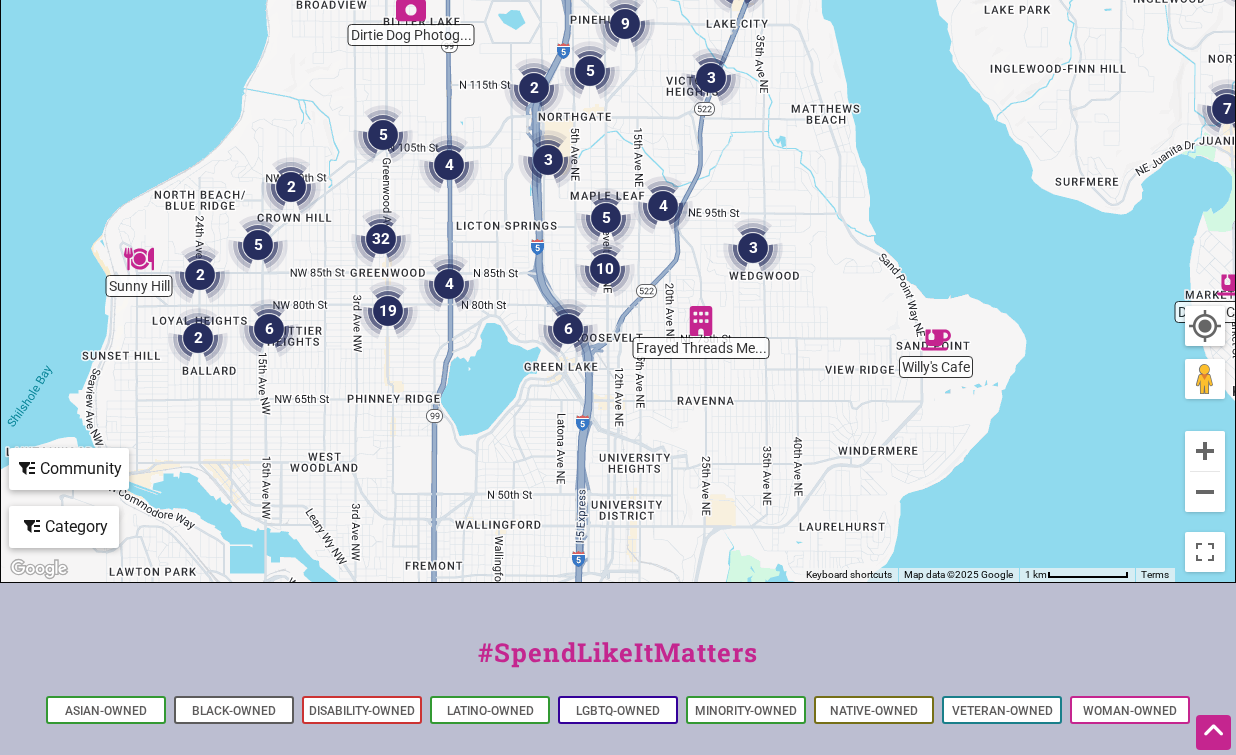 drag, startPoint x: 456, startPoint y: 387, endPoint x: 507, endPoint y: 152, distance: 240.47037 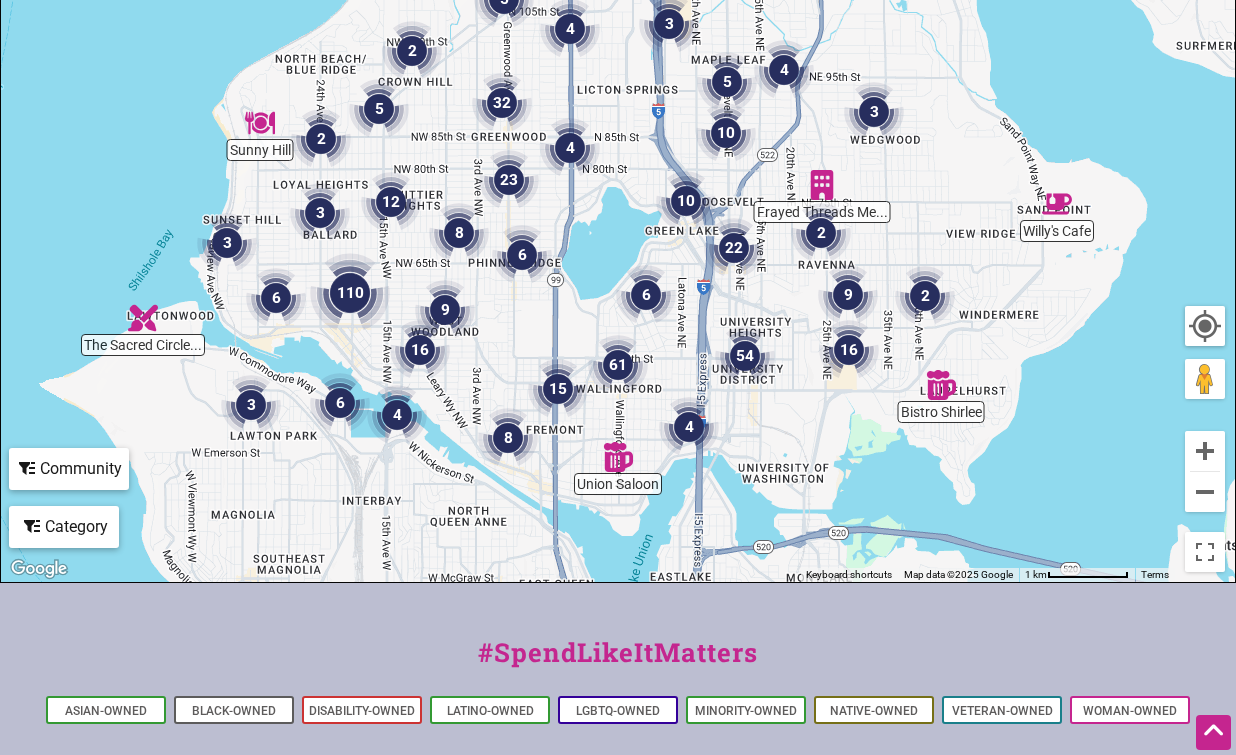 drag, startPoint x: 563, startPoint y: 456, endPoint x: 618, endPoint y: 374, distance: 98.73702 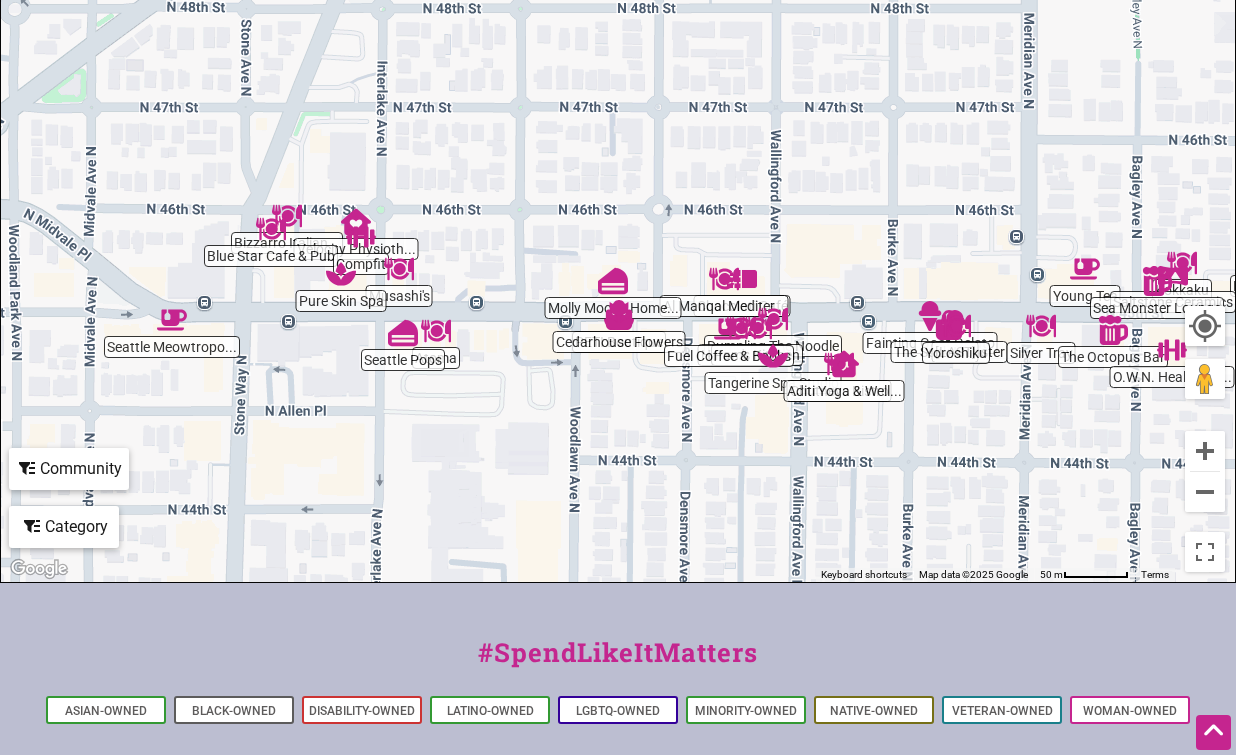 drag, startPoint x: 522, startPoint y: 355, endPoint x: 616, endPoint y: 161, distance: 215.57365 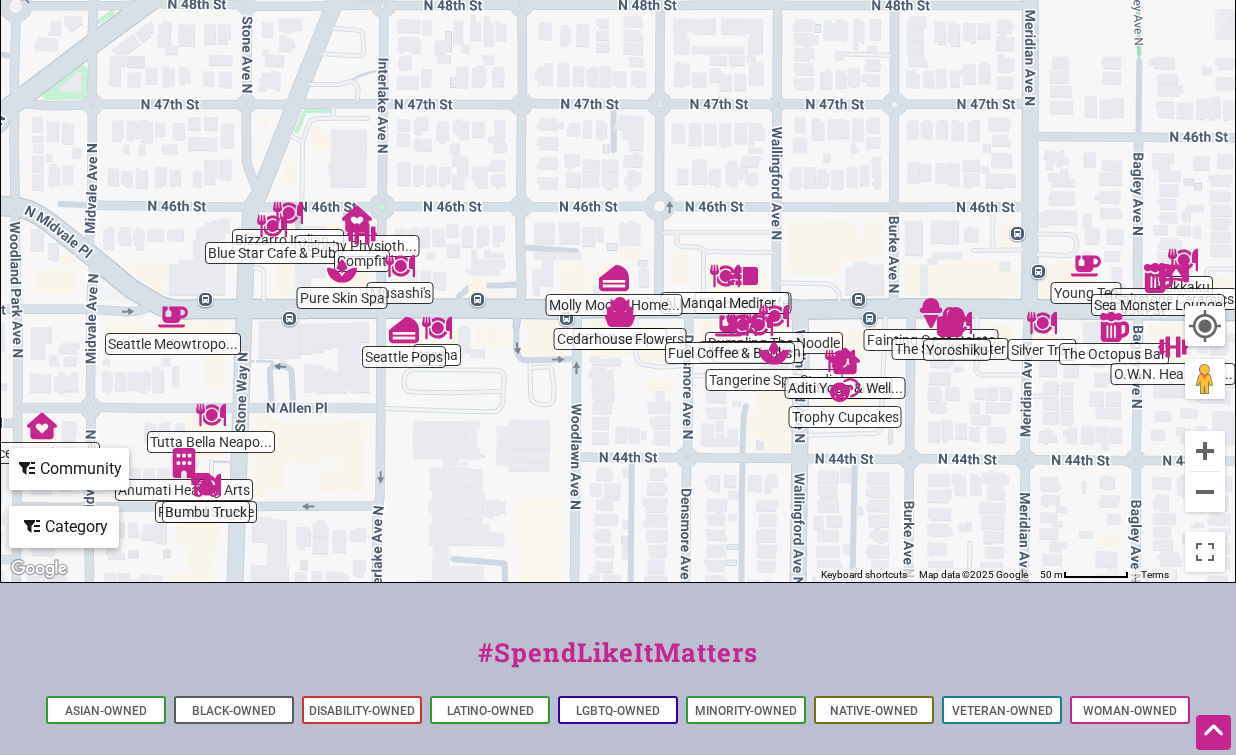click at bounding box center (437, 328) 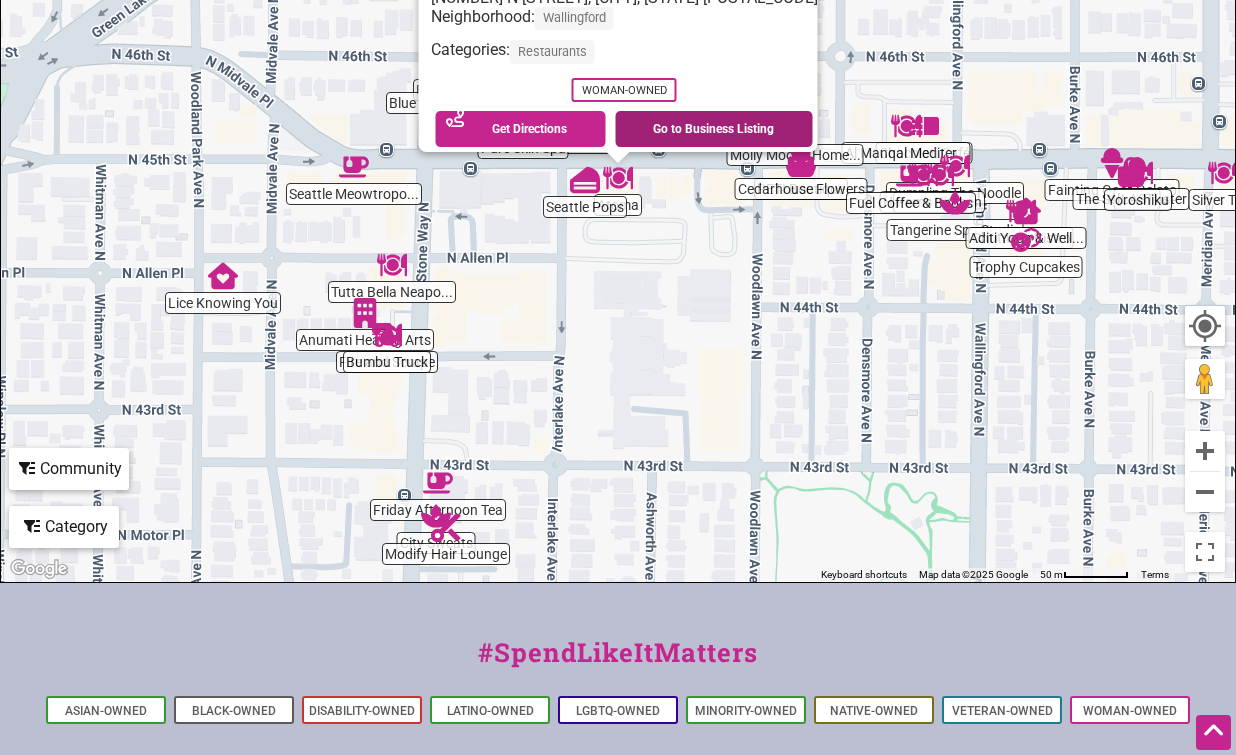 click on "Go to Business Listing" at bounding box center [714, 129] 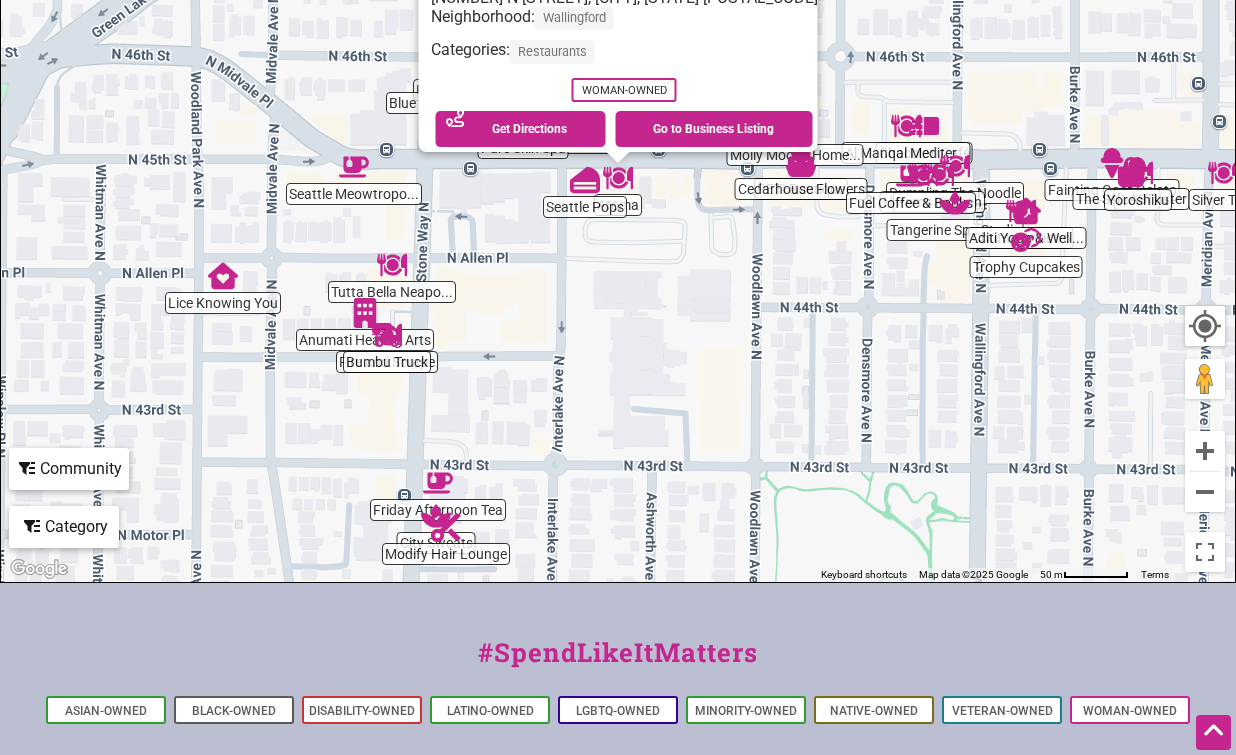 click at bounding box center [585, 180] 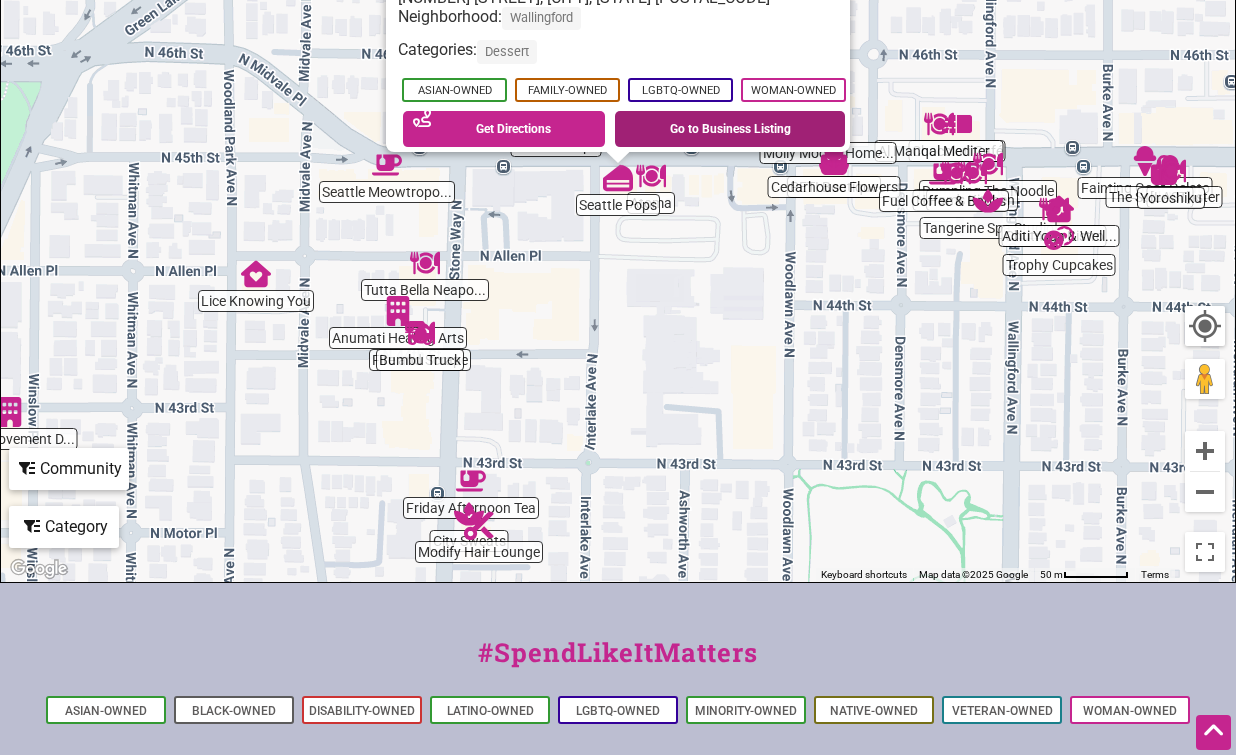 click on "Go to Business Listing" at bounding box center (730, 129) 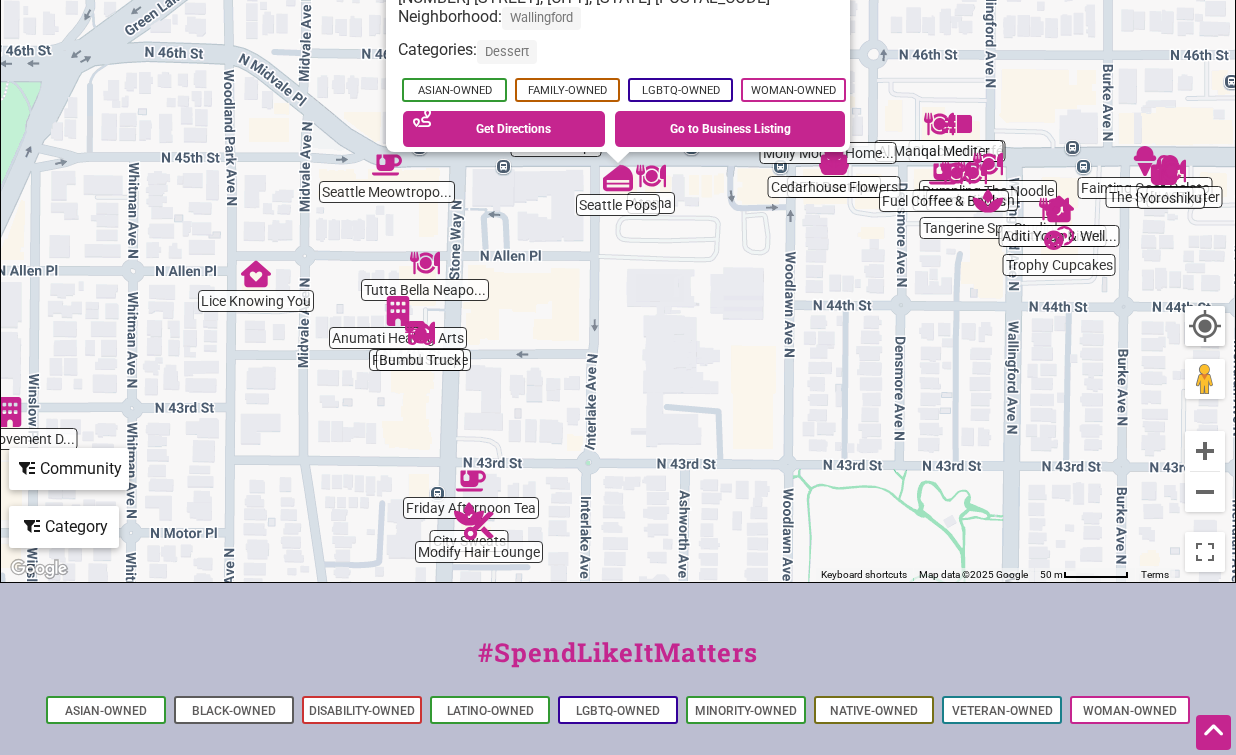 click at bounding box center (651, 176) 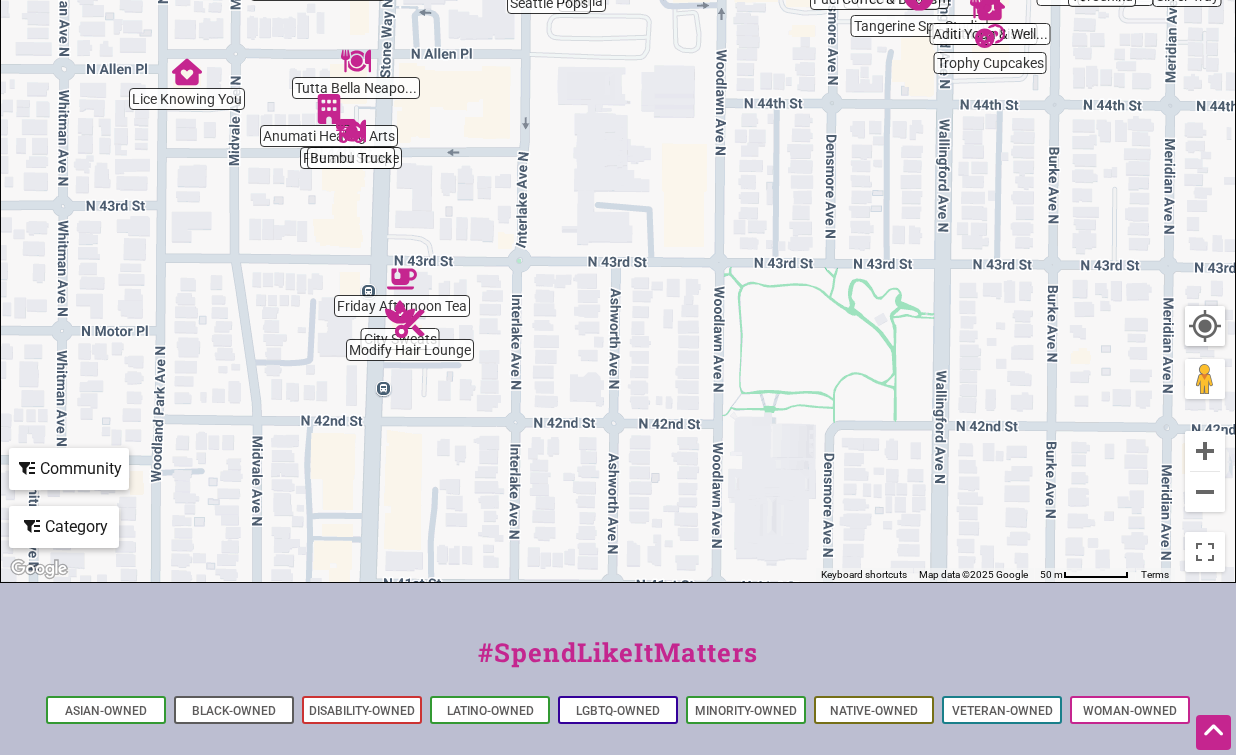 drag, startPoint x: 686, startPoint y: 405, endPoint x: 649, endPoint y: 185, distance: 223.08966 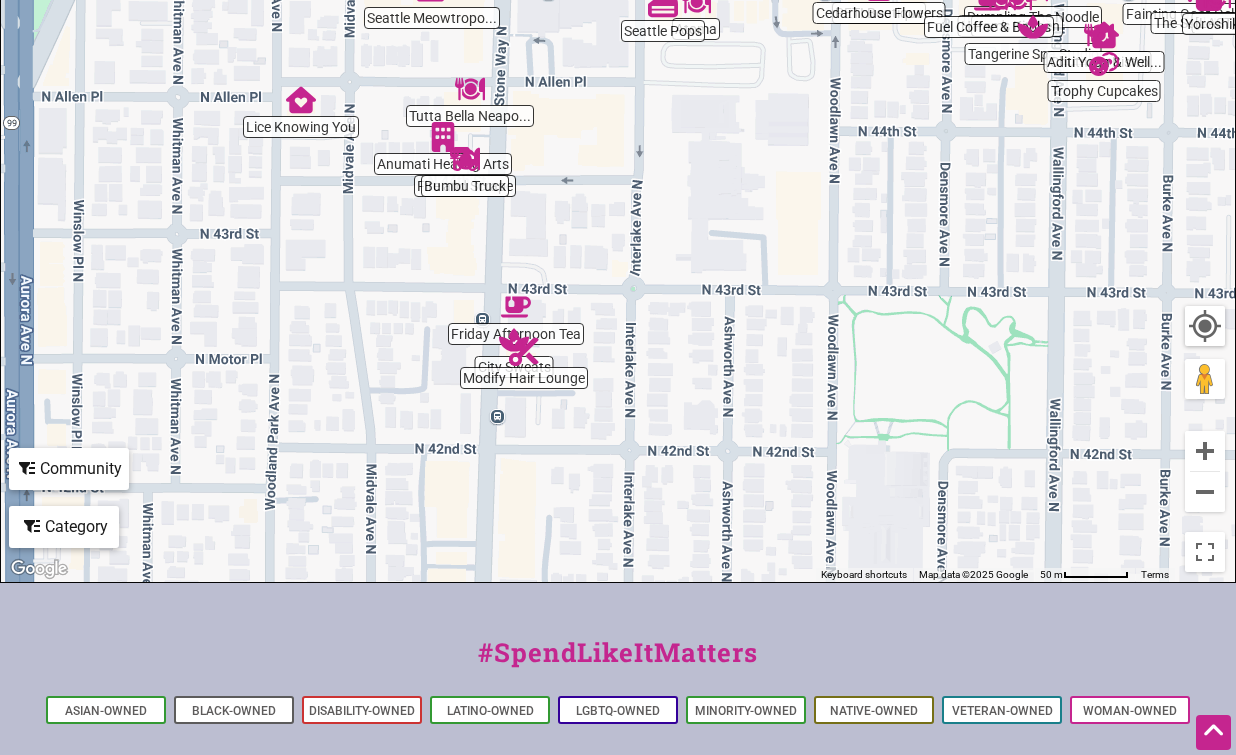 drag, startPoint x: 584, startPoint y: 426, endPoint x: 721, endPoint y: 232, distance: 237.49738 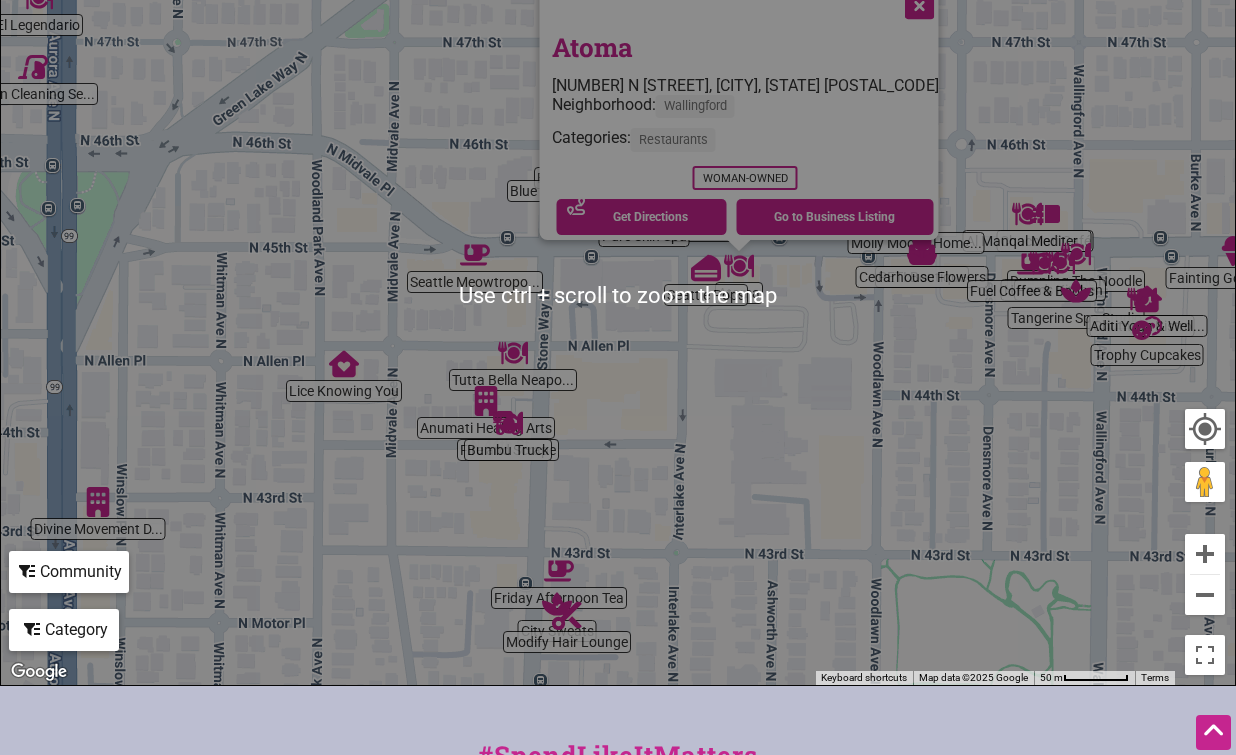 scroll, scrollTop: 300, scrollLeft: 0, axis: vertical 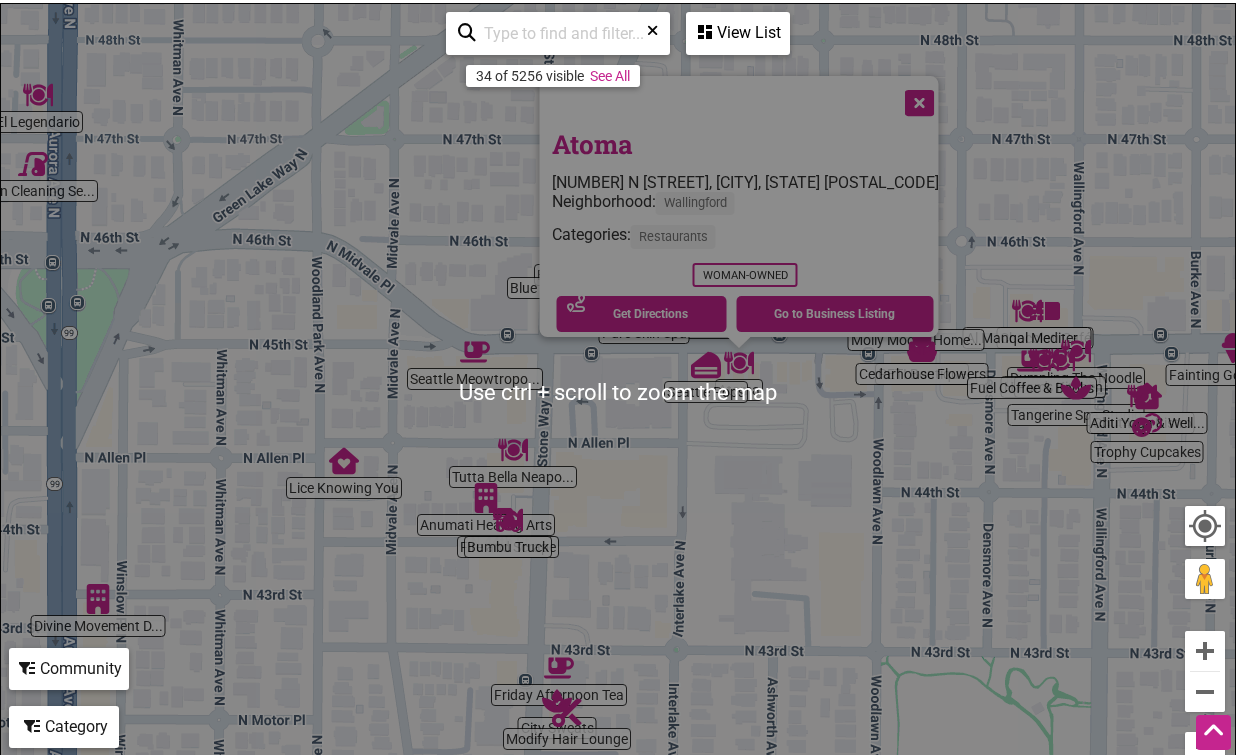 click at bounding box center (918, 101) 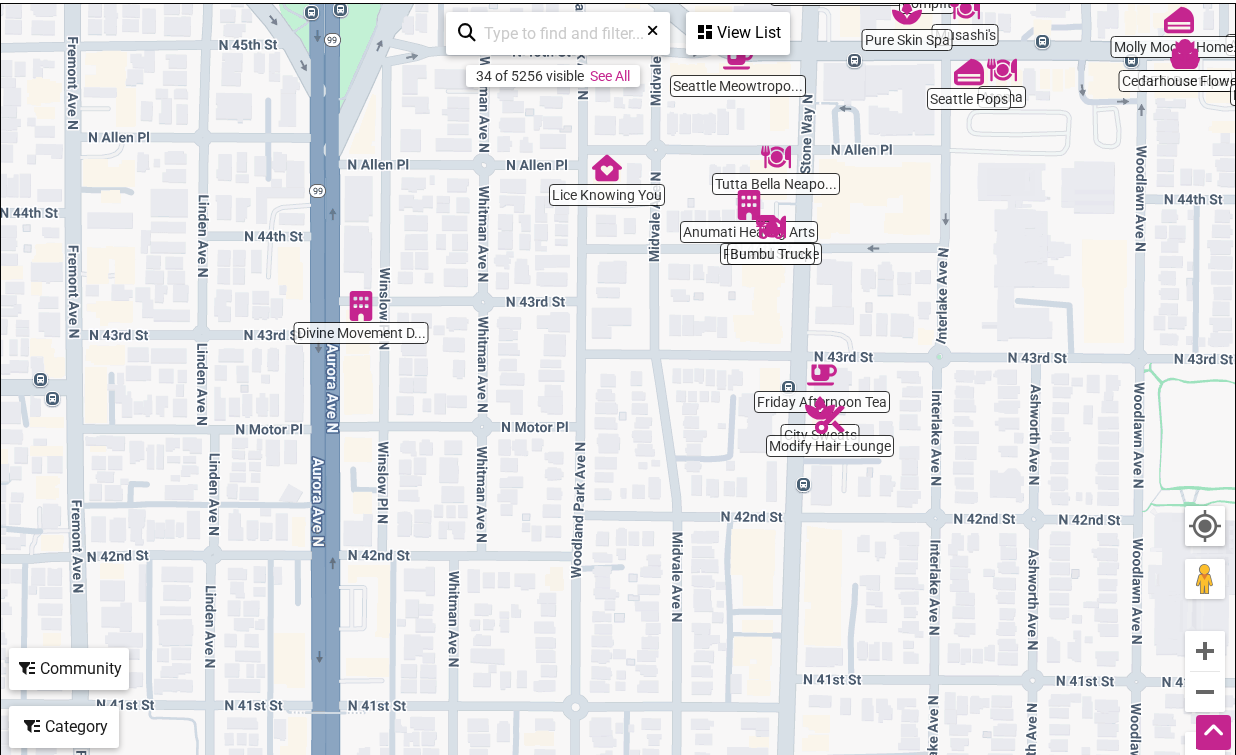 drag, startPoint x: 719, startPoint y: 568, endPoint x: 1001, endPoint y: 267, distance: 412.46213 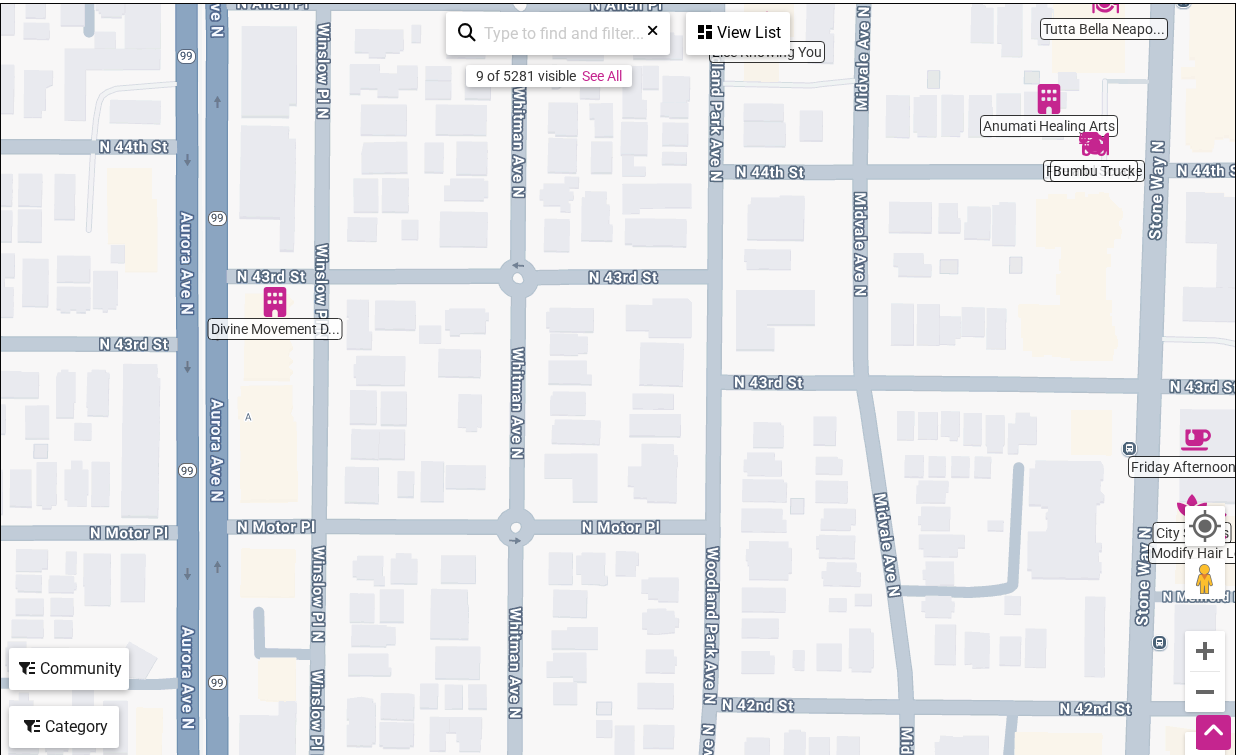 drag, startPoint x: 192, startPoint y: 425, endPoint x: 345, endPoint y: 410, distance: 153.73354 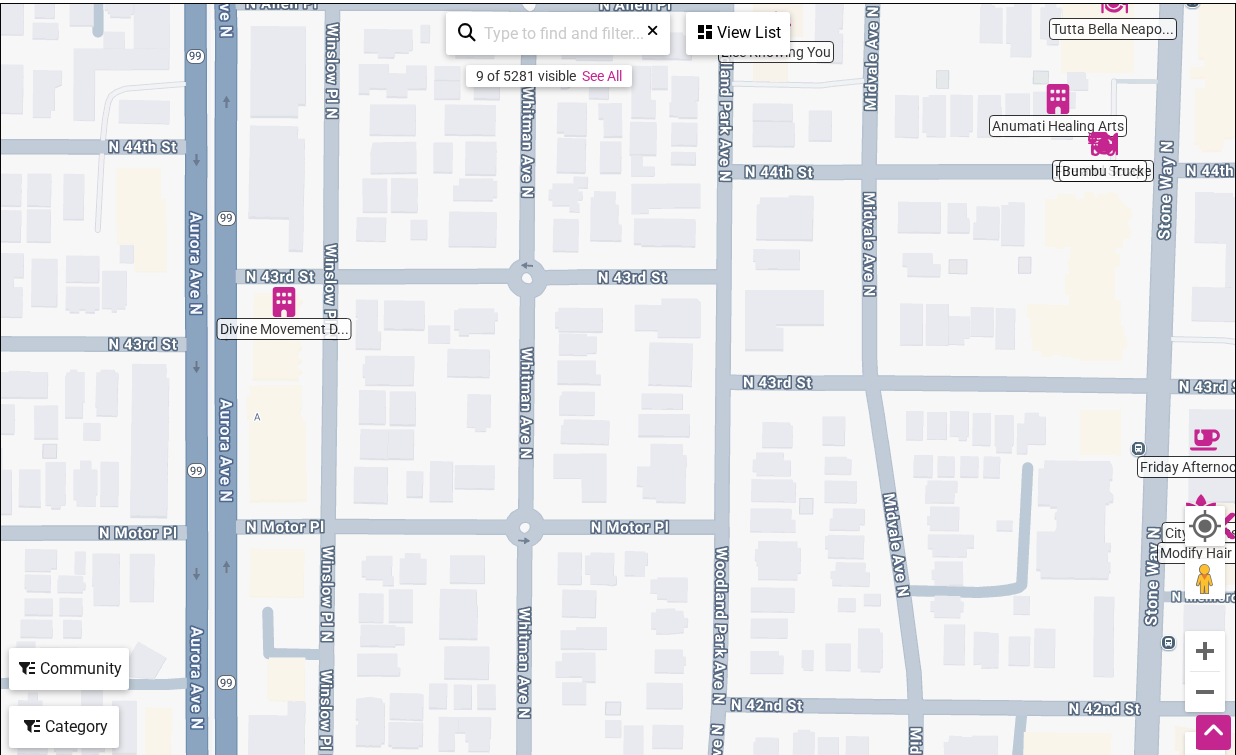 click at bounding box center (284, 302) 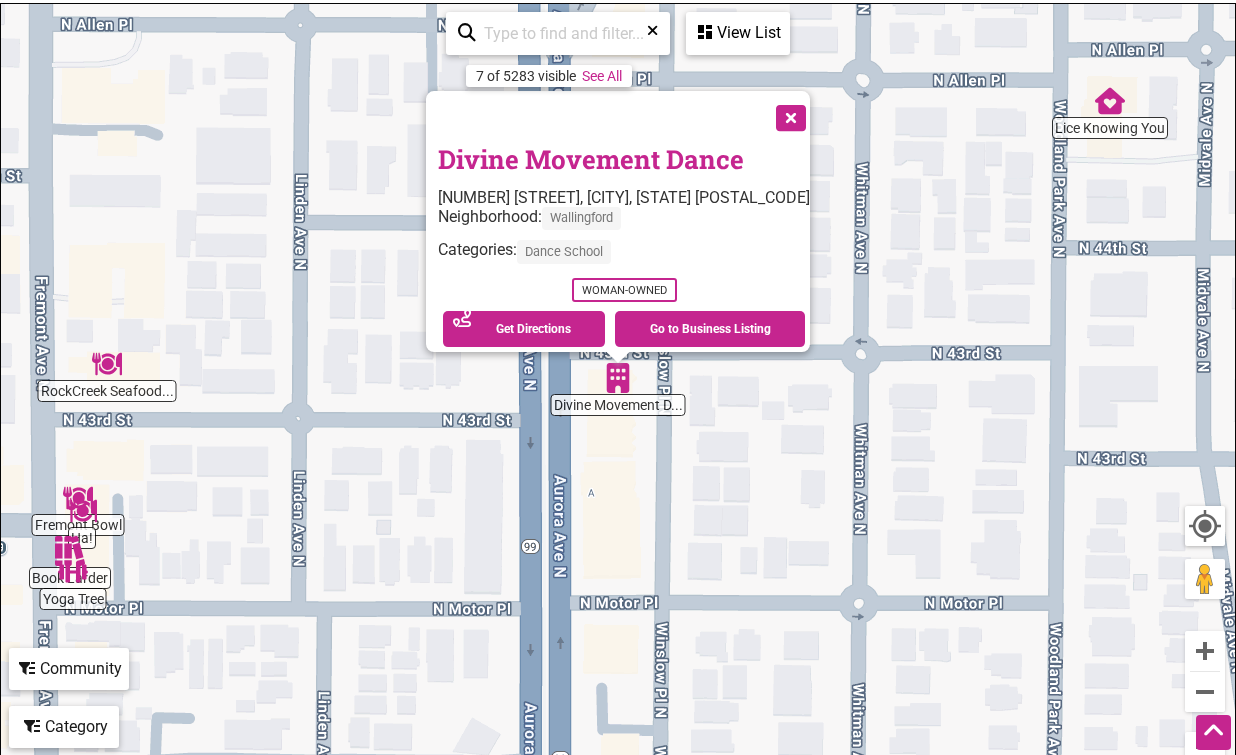 click at bounding box center (789, 116) 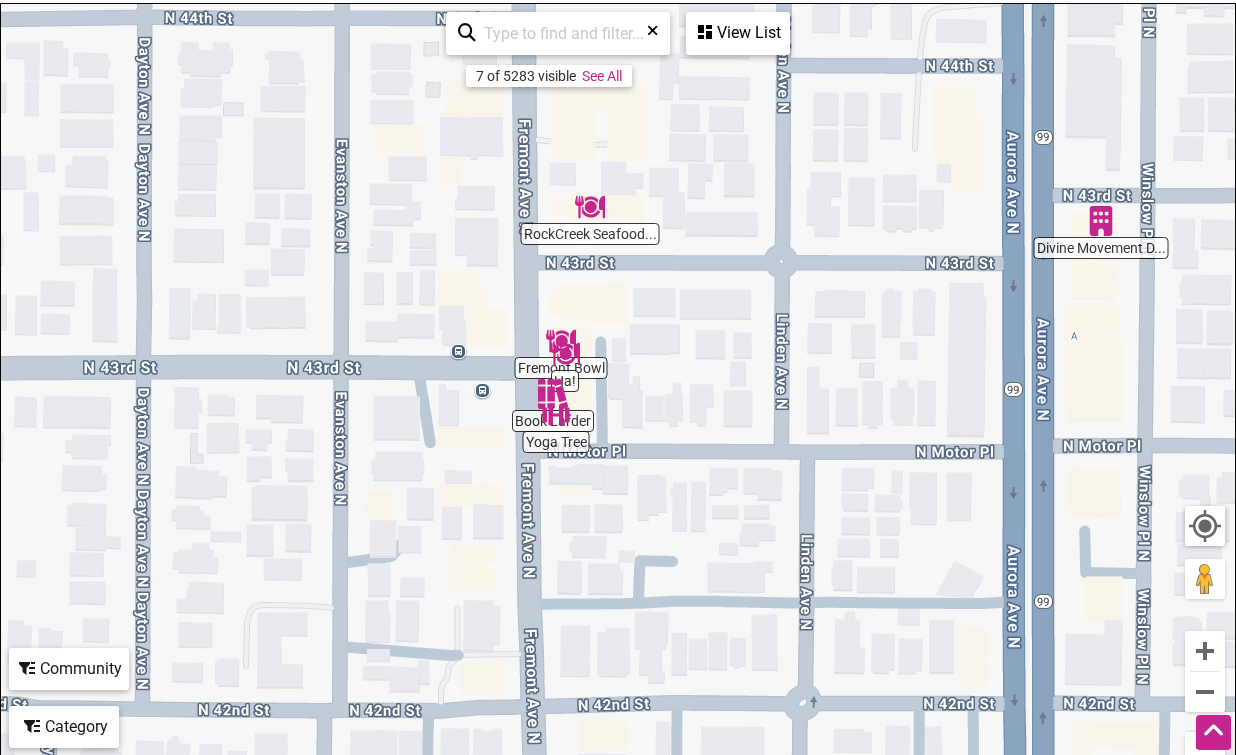 drag, startPoint x: 384, startPoint y: 532, endPoint x: 863, endPoint y: 379, distance: 502.84192 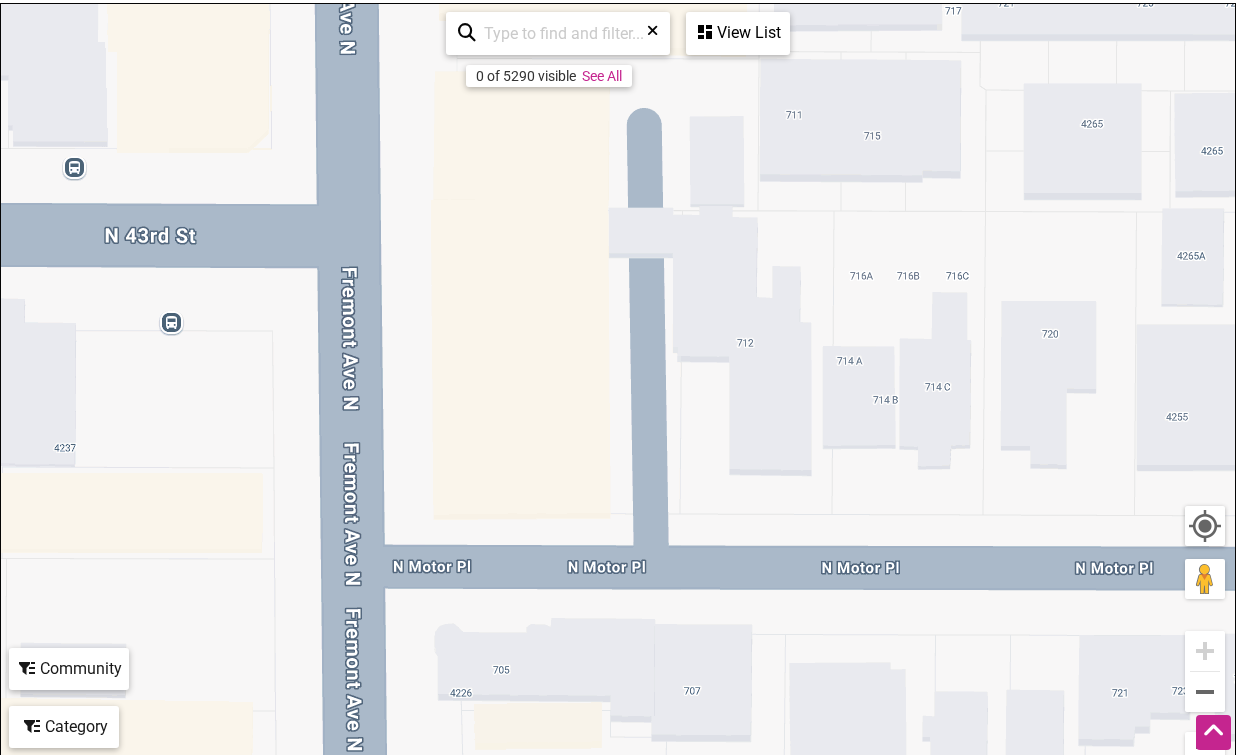 drag, startPoint x: 509, startPoint y: 397, endPoint x: 793, endPoint y: 362, distance: 286.14856 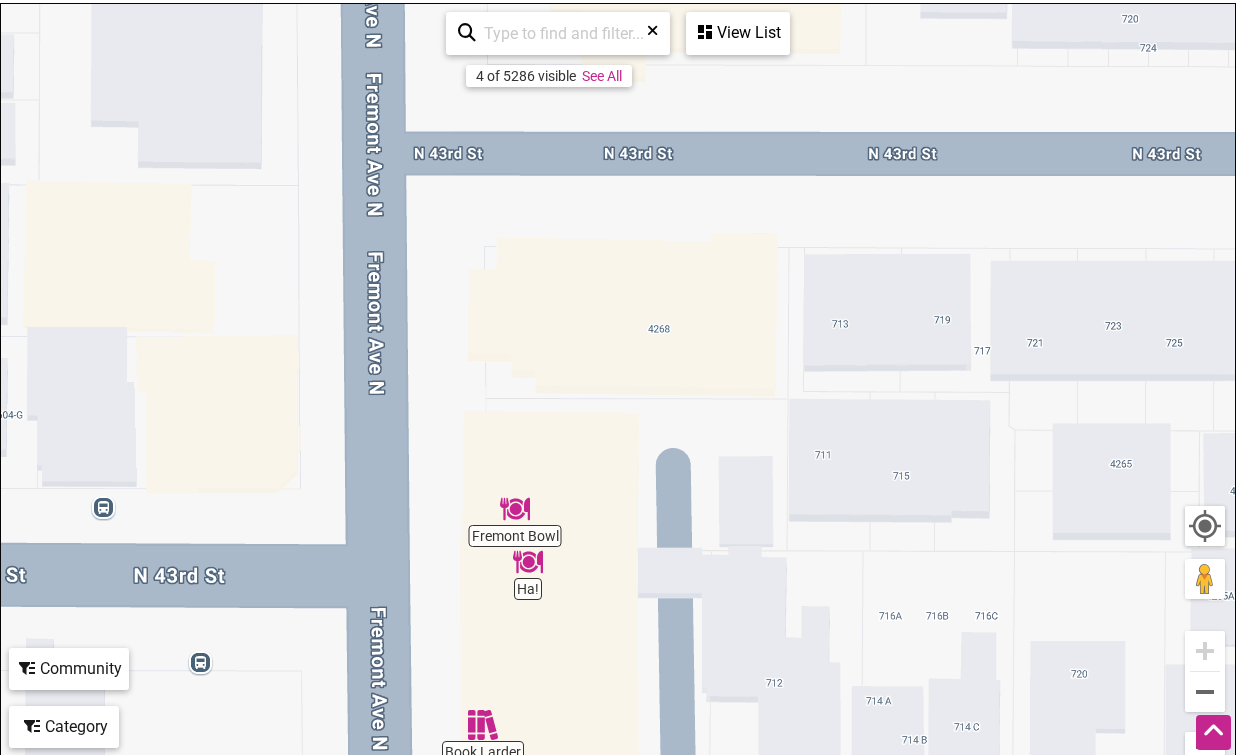 drag, startPoint x: 621, startPoint y: 166, endPoint x: 630, endPoint y: 539, distance: 373.10855 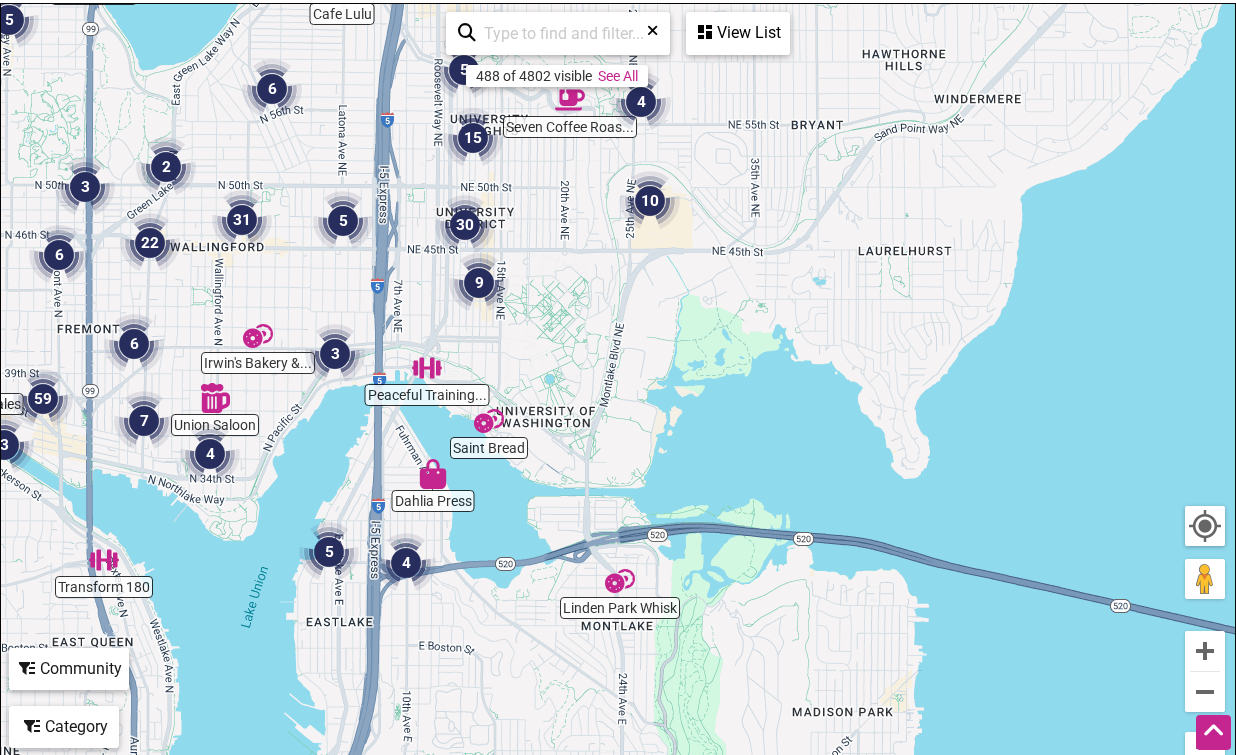 drag, startPoint x: 881, startPoint y: 349, endPoint x: 303, endPoint y: 169, distance: 605.3792 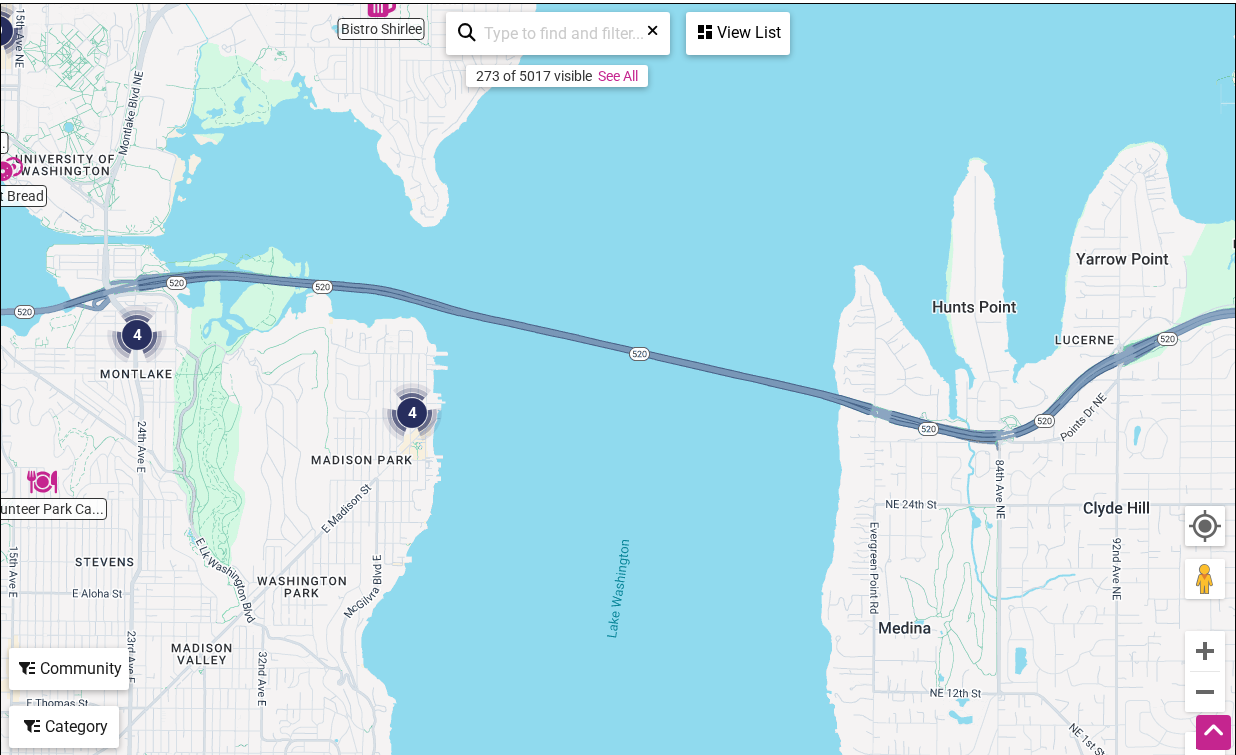 drag, startPoint x: 1029, startPoint y: 423, endPoint x: 559, endPoint y: 163, distance: 537.12195 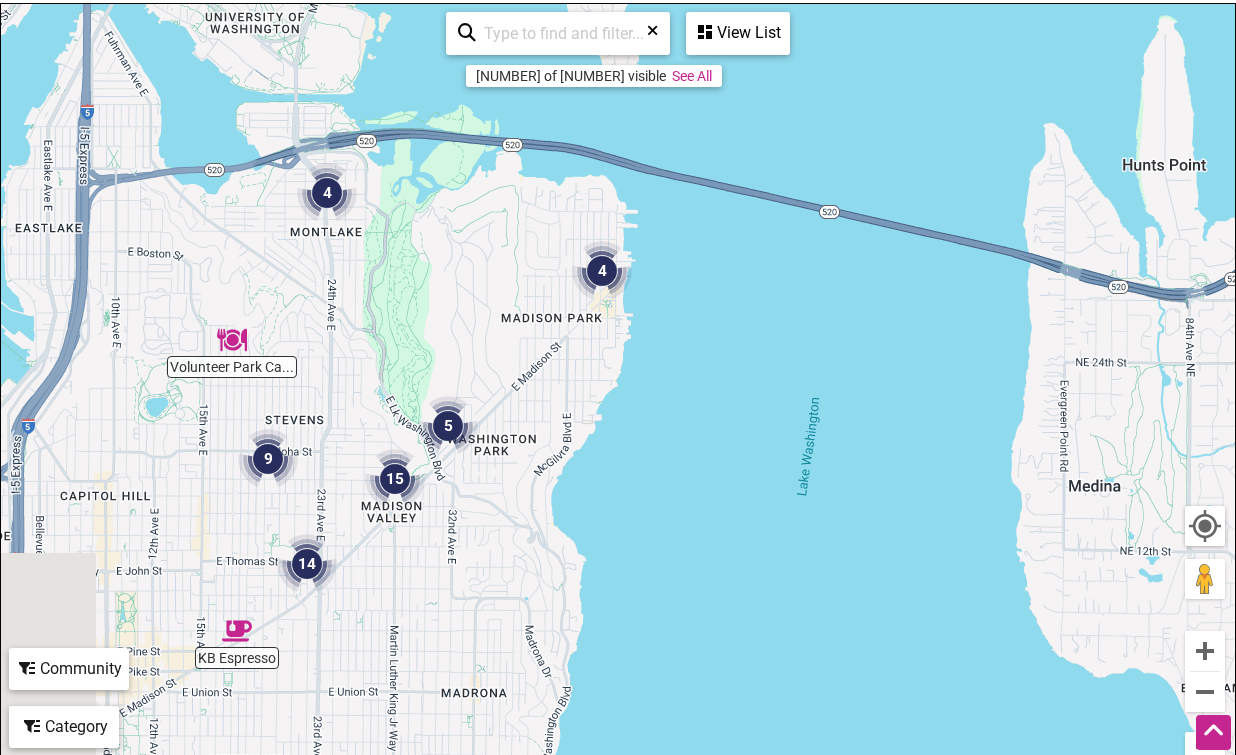 drag, startPoint x: 1037, startPoint y: 566, endPoint x: 1260, endPoint y: 440, distance: 256.13474 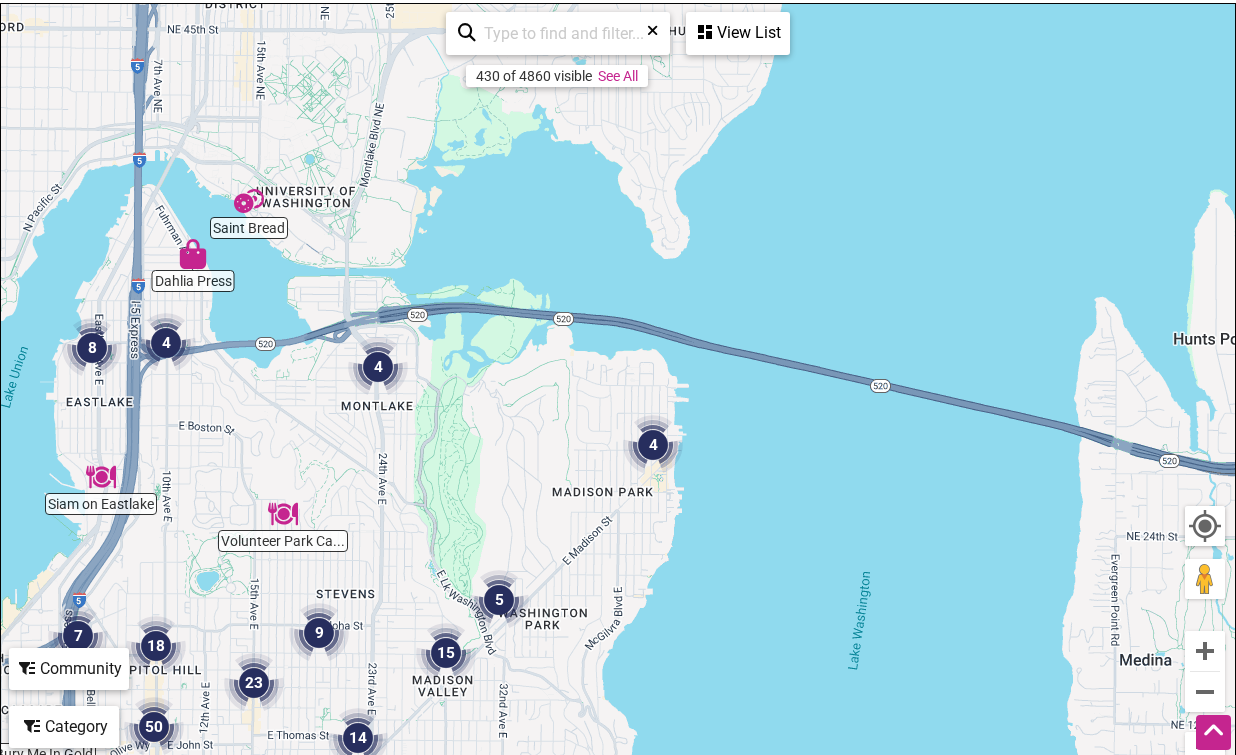 drag, startPoint x: 817, startPoint y: 195, endPoint x: 917, endPoint y: 552, distance: 370.74115 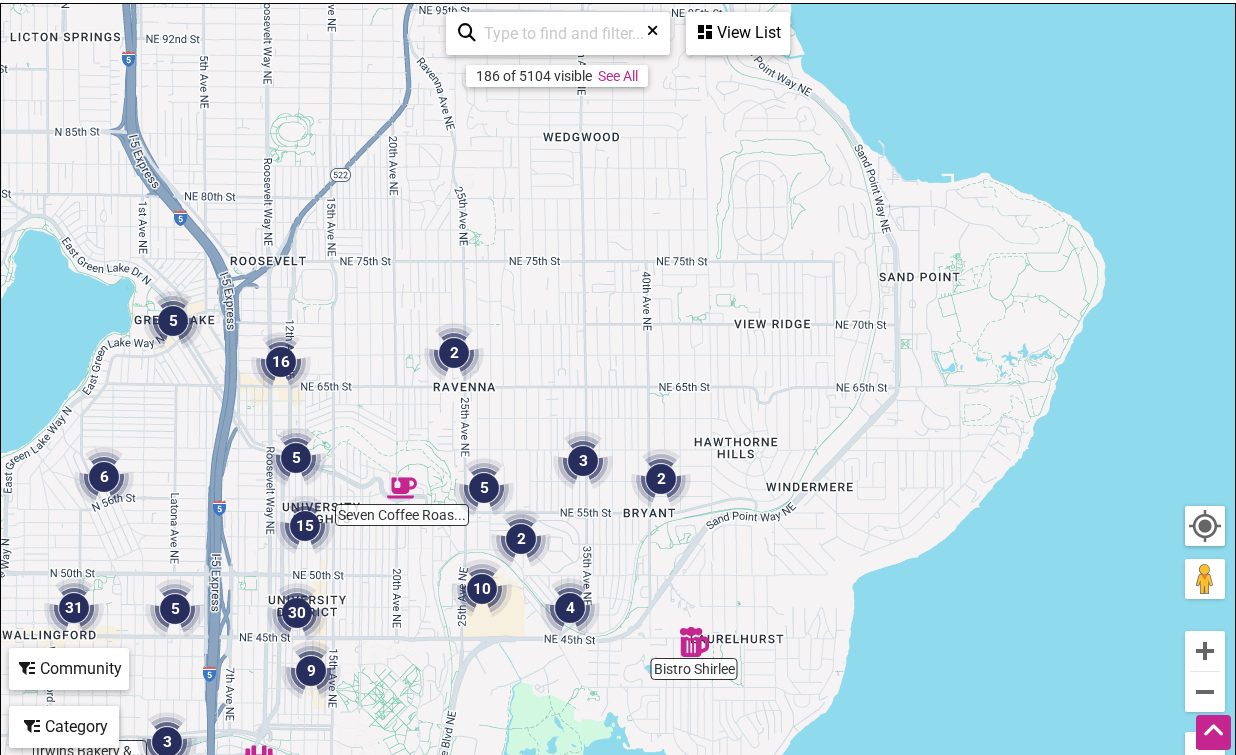 drag, startPoint x: 890, startPoint y: 211, endPoint x: 898, endPoint y: 540, distance: 329.09726 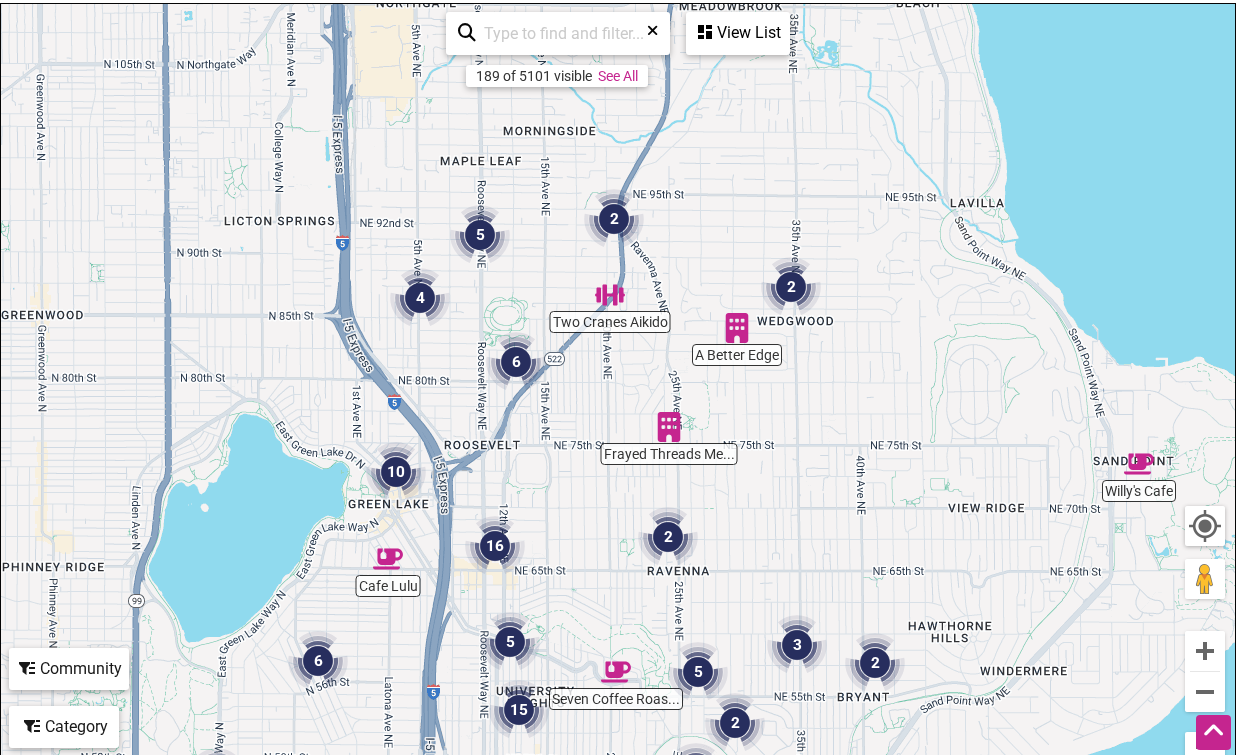 drag, startPoint x: 641, startPoint y: 225, endPoint x: 856, endPoint y: 411, distance: 284.29034 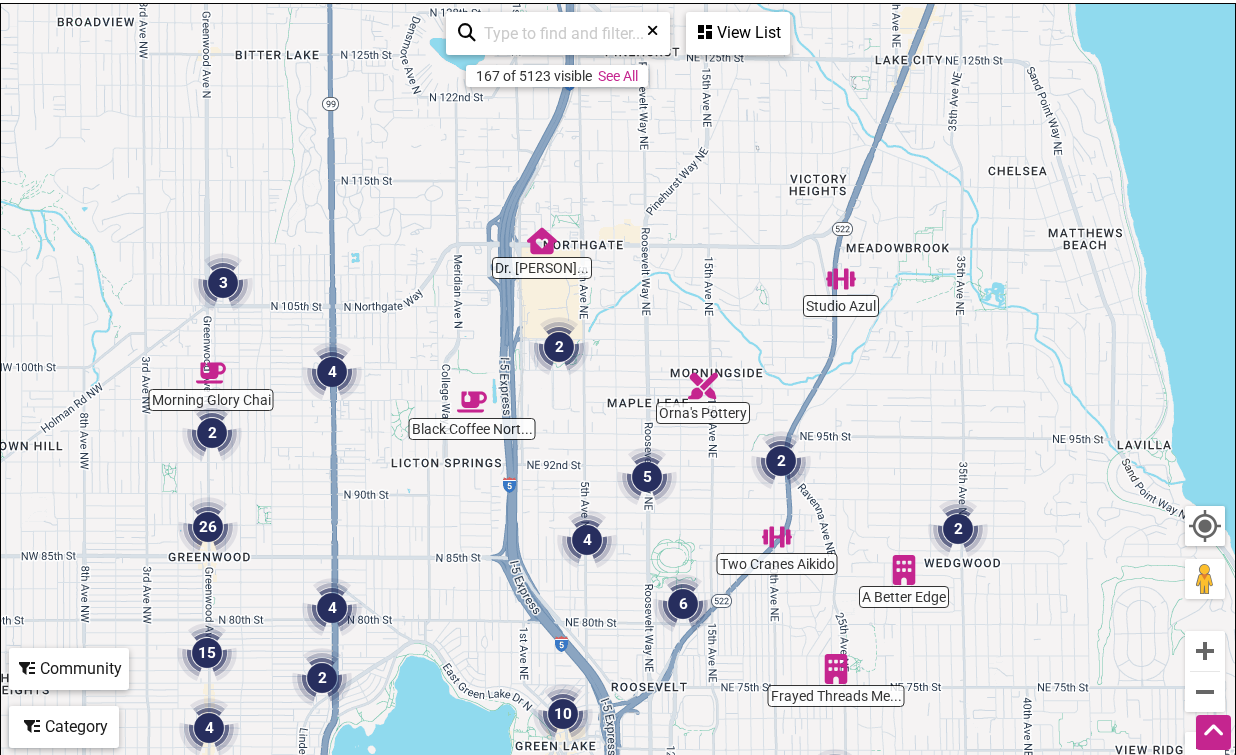 drag, startPoint x: 792, startPoint y: 150, endPoint x: 965, endPoint y: 400, distance: 304.0214 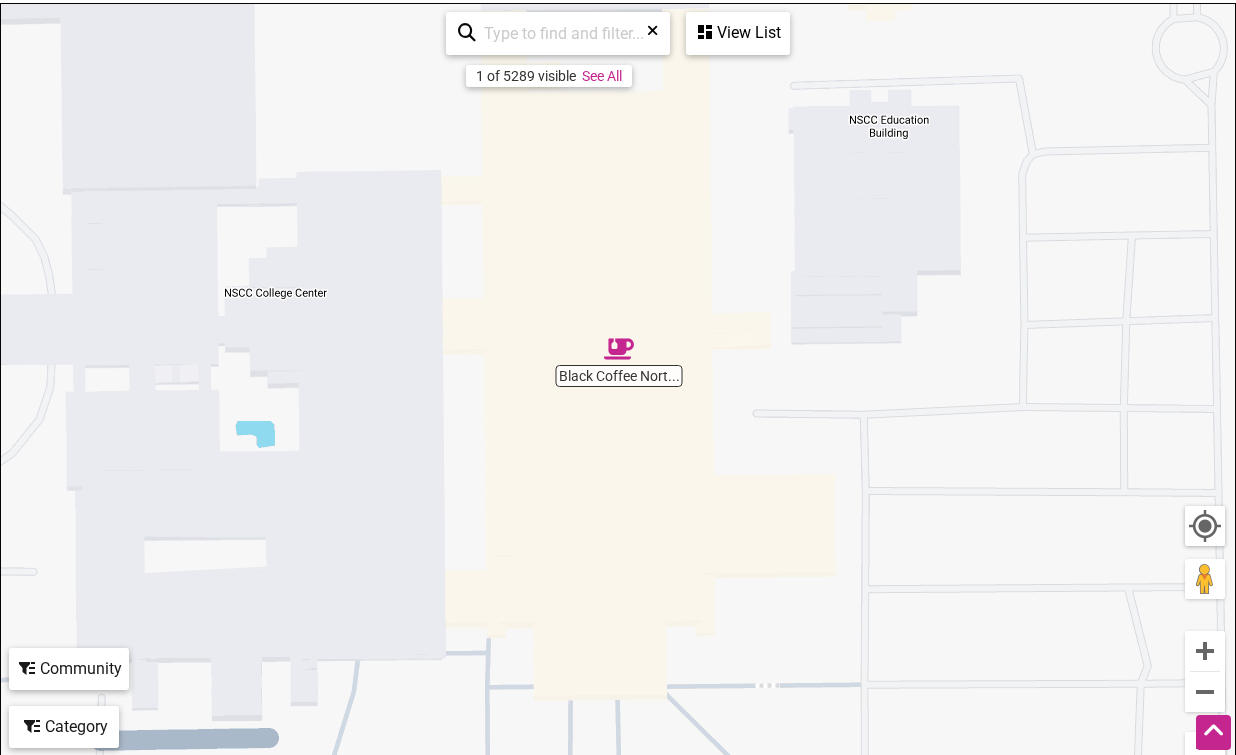 click at bounding box center (619, 349) 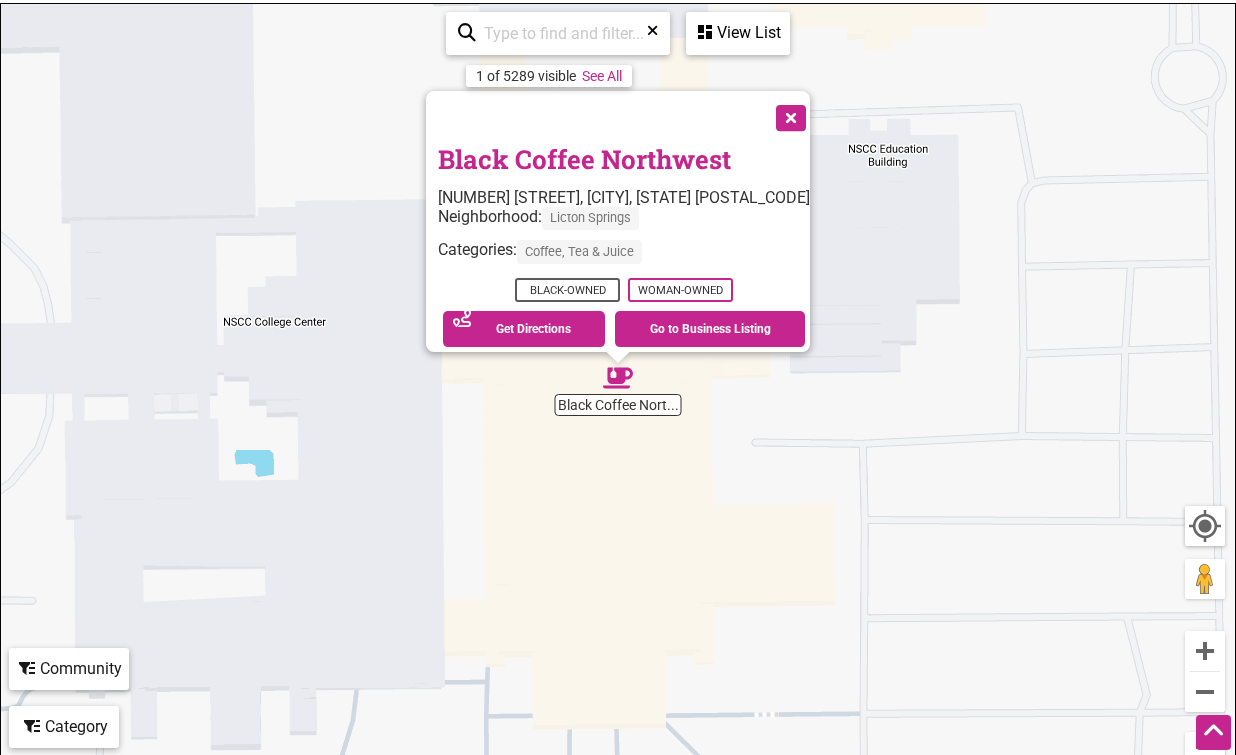 click at bounding box center (789, 116) 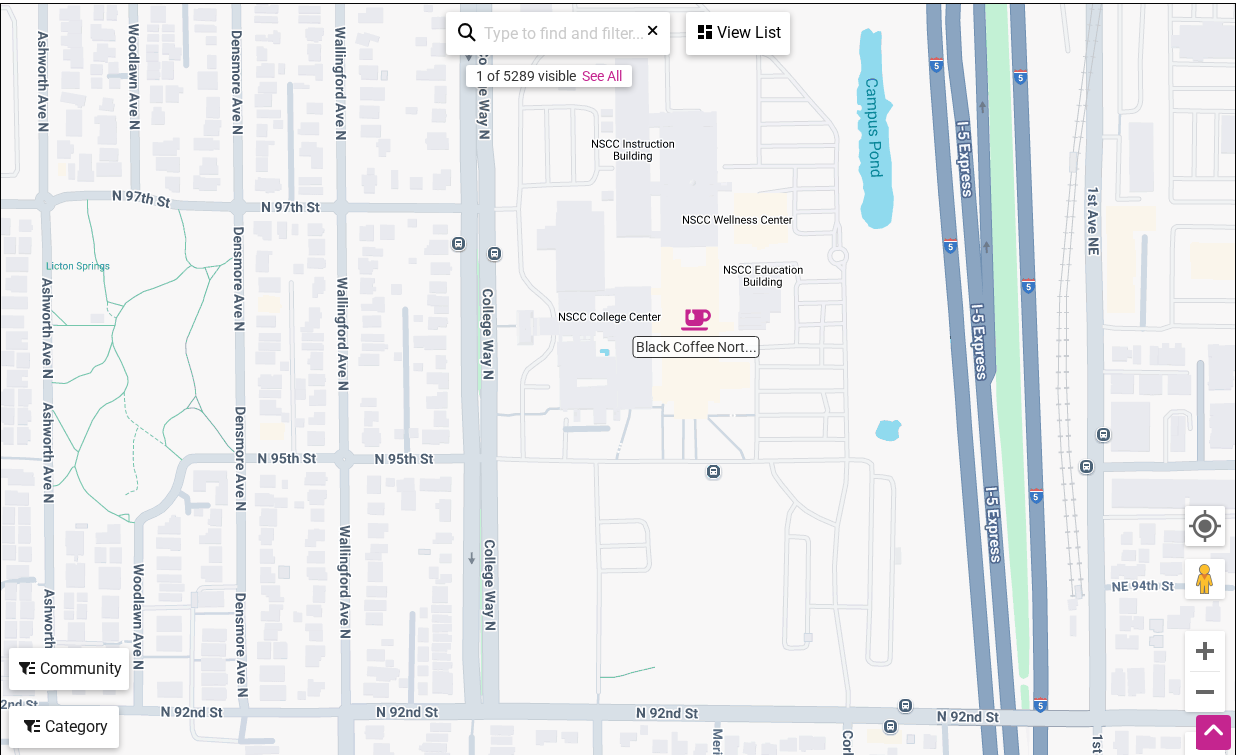 drag, startPoint x: 881, startPoint y: 412, endPoint x: 812, endPoint y: 585, distance: 186.25252 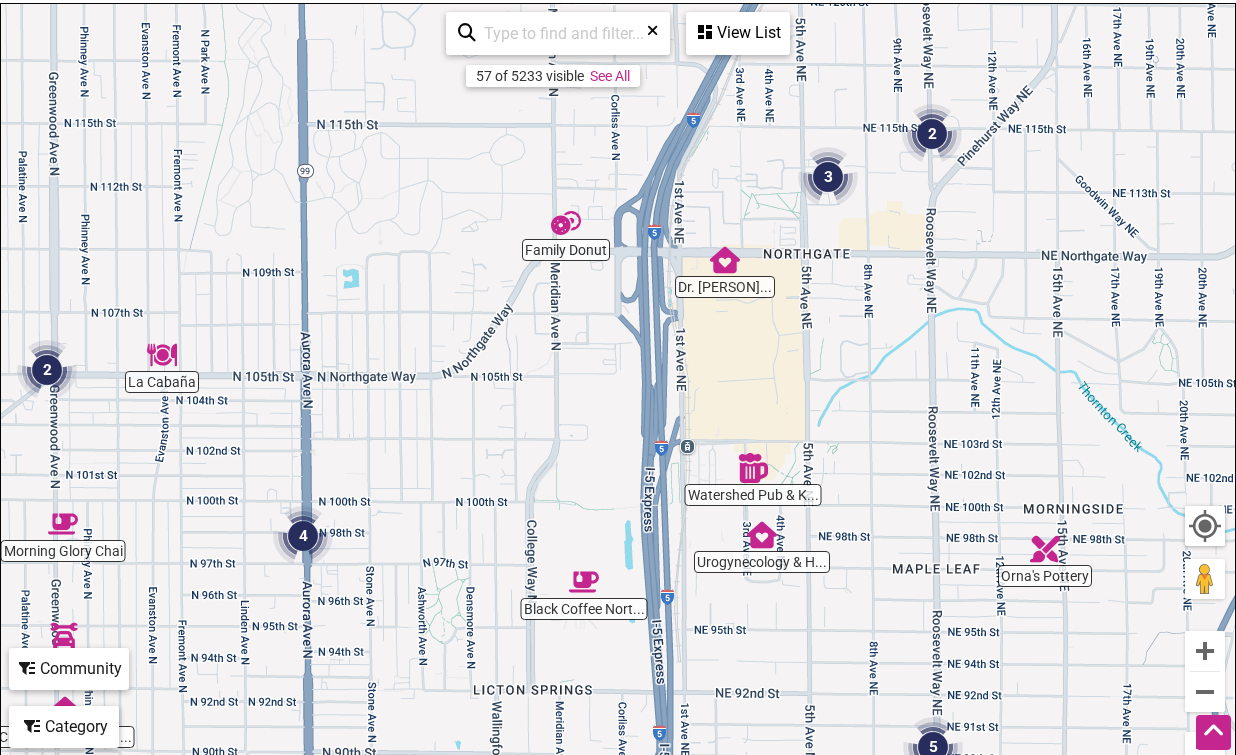 drag, startPoint x: 893, startPoint y: 274, endPoint x: 716, endPoint y: 431, distance: 236.59671 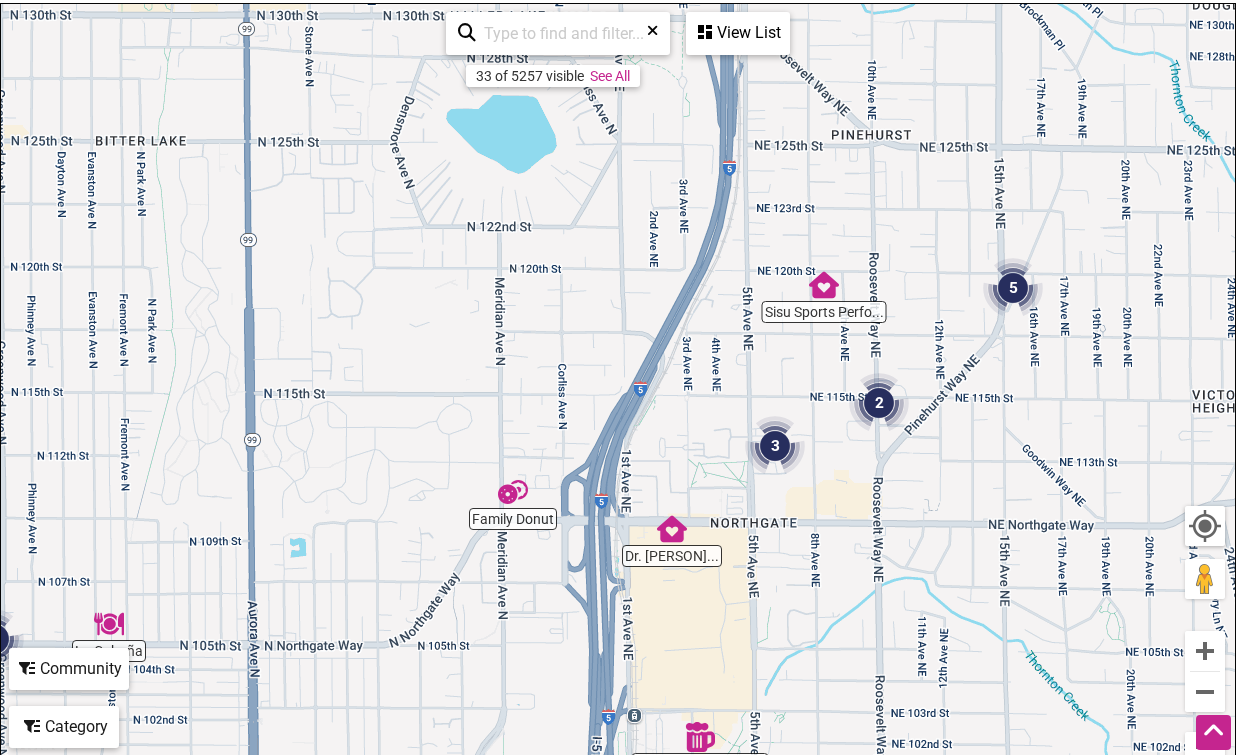 drag, startPoint x: 826, startPoint y: 151, endPoint x: 767, endPoint y: 440, distance: 294.96103 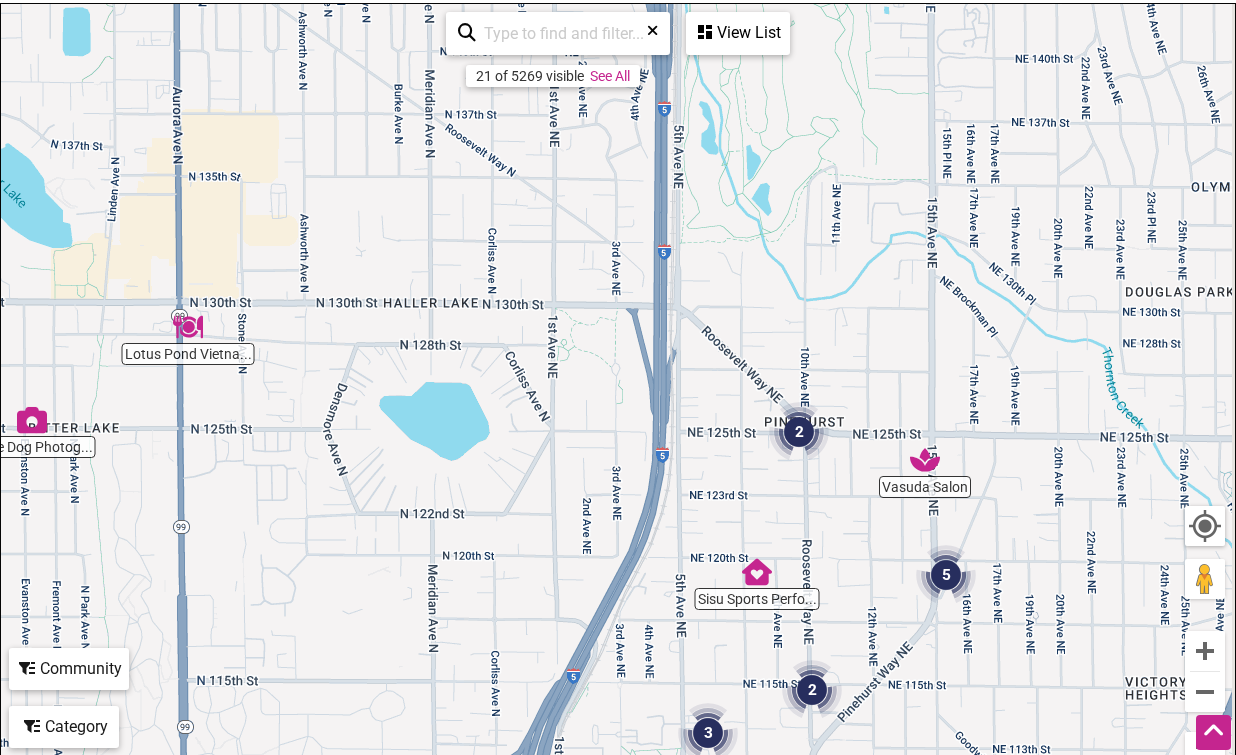drag, startPoint x: 822, startPoint y: 219, endPoint x: 758, endPoint y: 515, distance: 302.8399 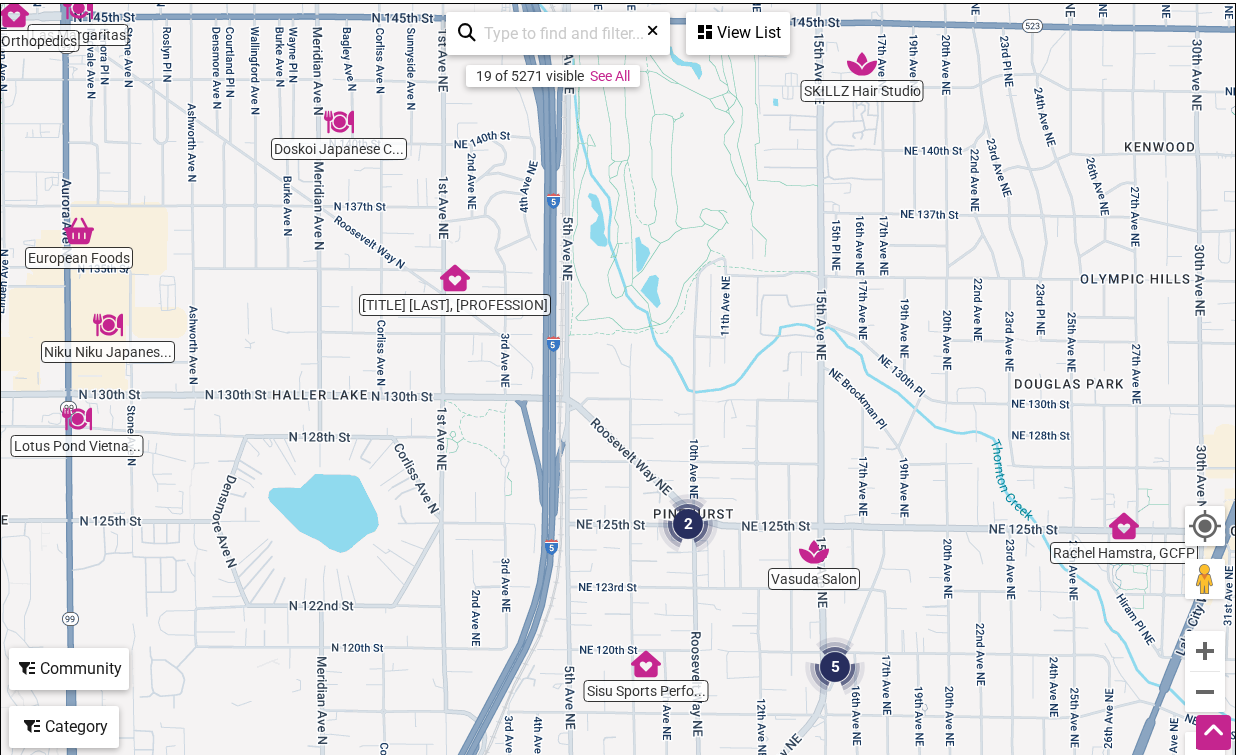 drag, startPoint x: 728, startPoint y: 165, endPoint x: 617, endPoint y: 125, distance: 117.98729 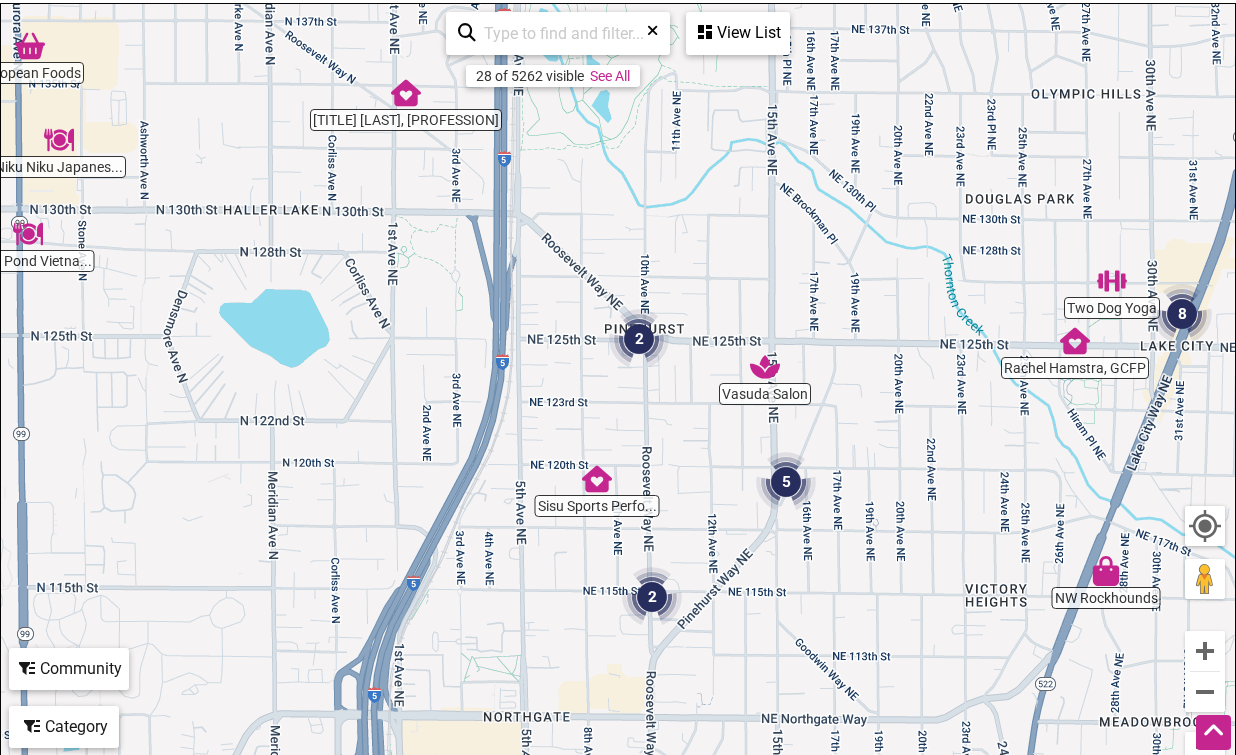 drag, startPoint x: 783, startPoint y: 404, endPoint x: 793, endPoint y: 146, distance: 258.19373 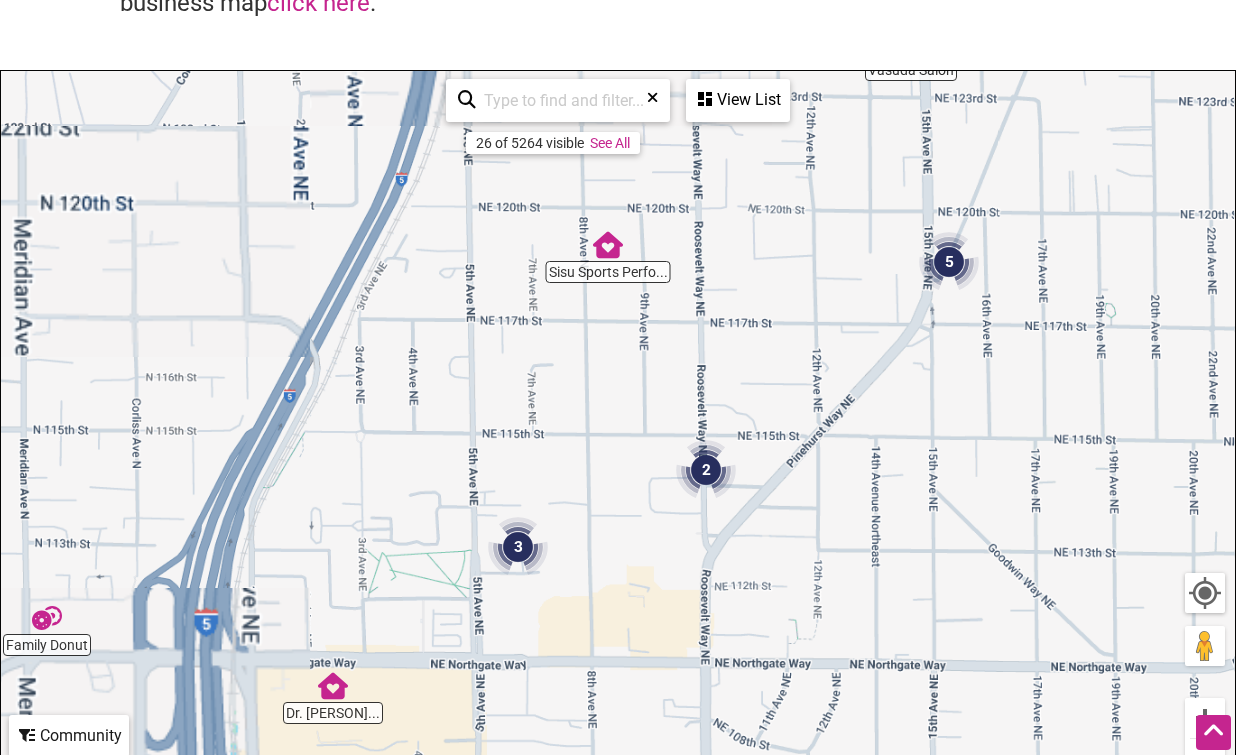 scroll, scrollTop: 200, scrollLeft: 0, axis: vertical 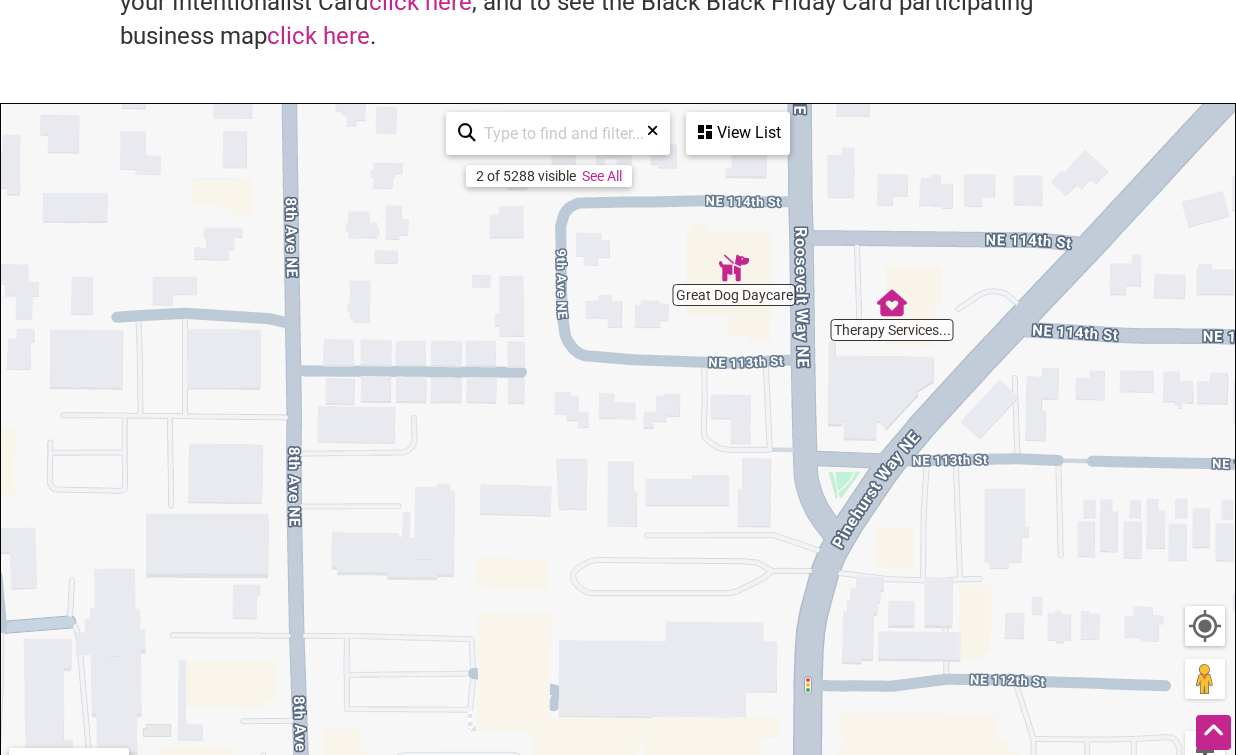 drag, startPoint x: 845, startPoint y: 506, endPoint x: 949, endPoint y: 222, distance: 302.4434 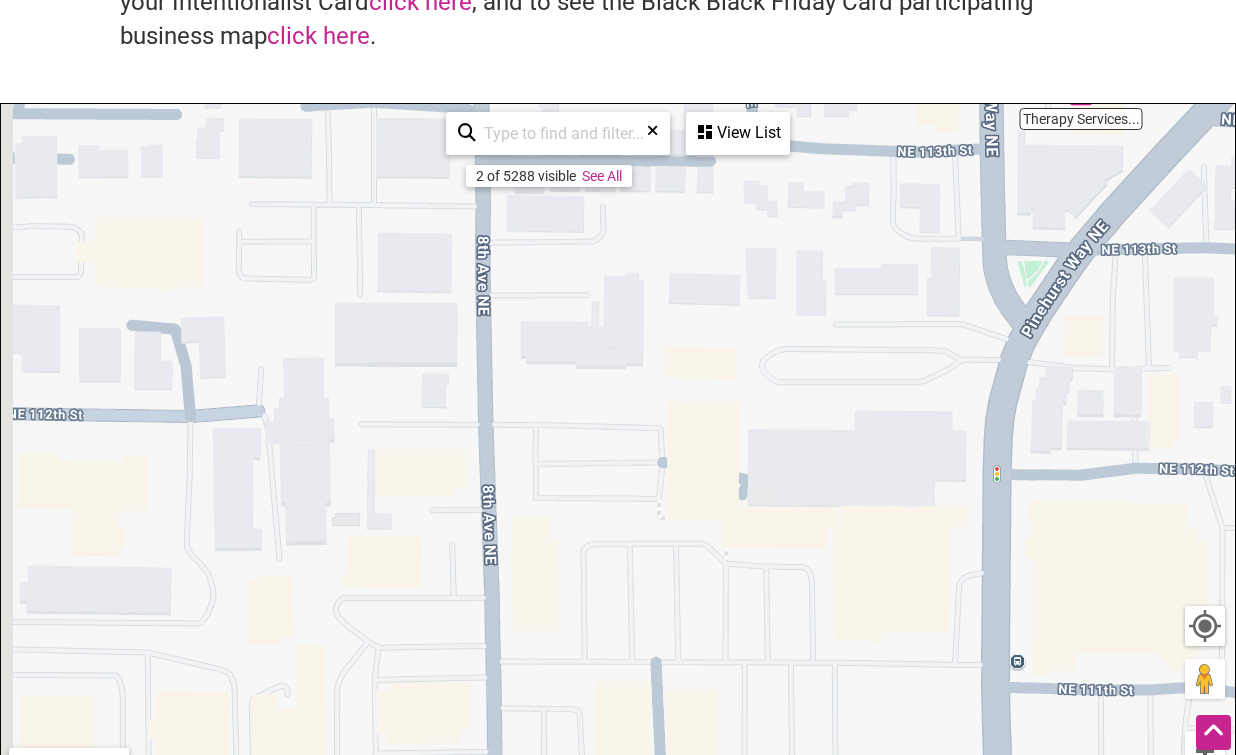 drag, startPoint x: 543, startPoint y: 435, endPoint x: 780, endPoint y: 236, distance: 309.4673 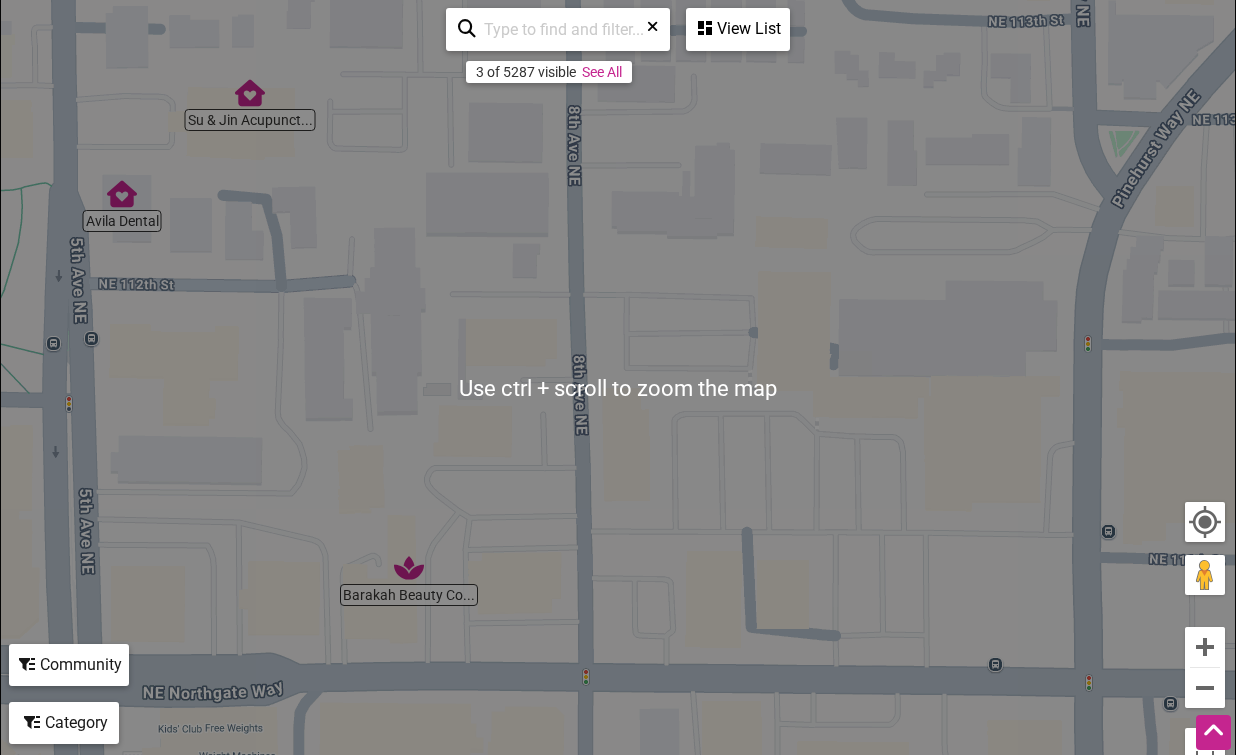 scroll, scrollTop: 400, scrollLeft: 0, axis: vertical 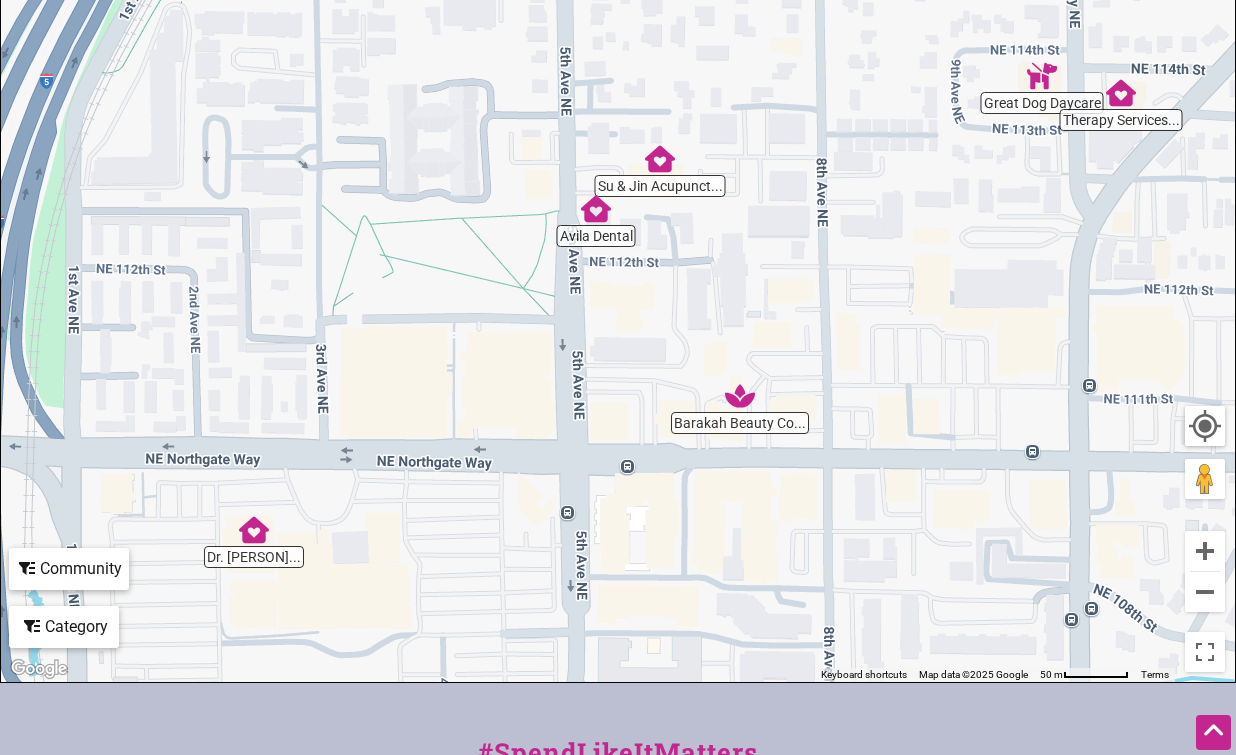 drag, startPoint x: 648, startPoint y: 302, endPoint x: 805, endPoint y: 331, distance: 159.65588 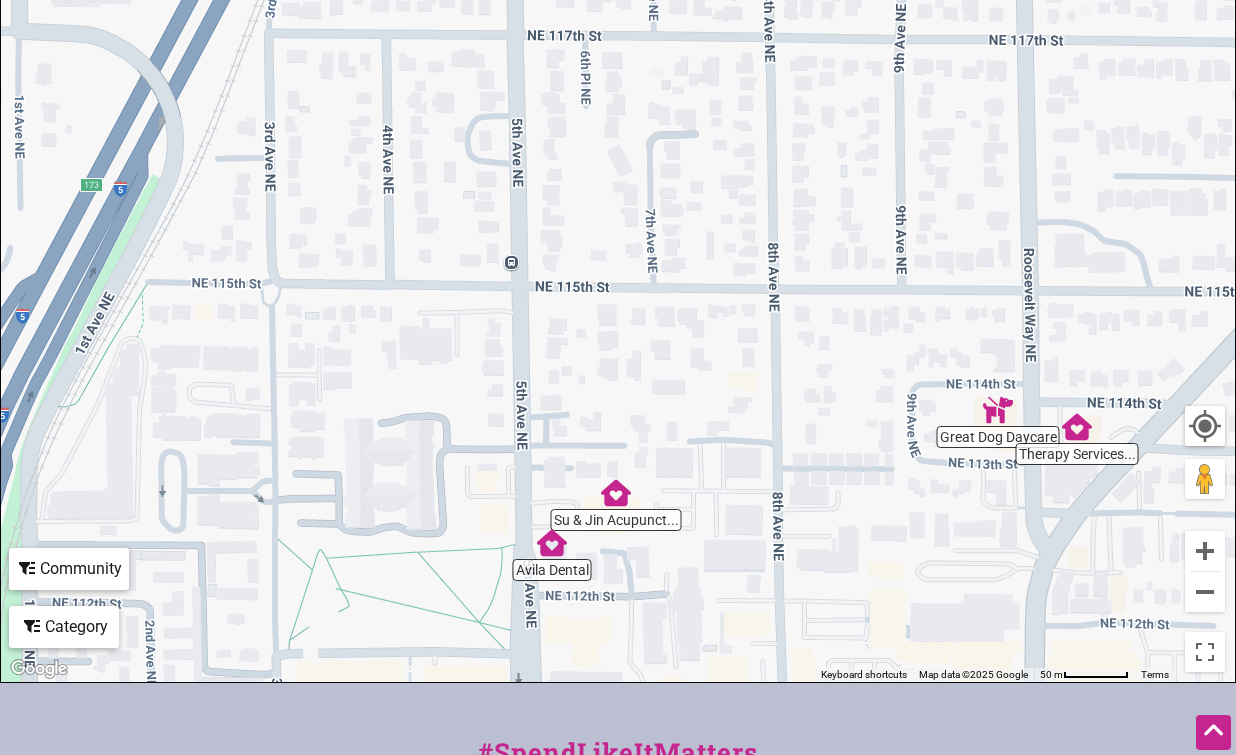 drag, startPoint x: 733, startPoint y: 253, endPoint x: 684, endPoint y: 569, distance: 319.7765 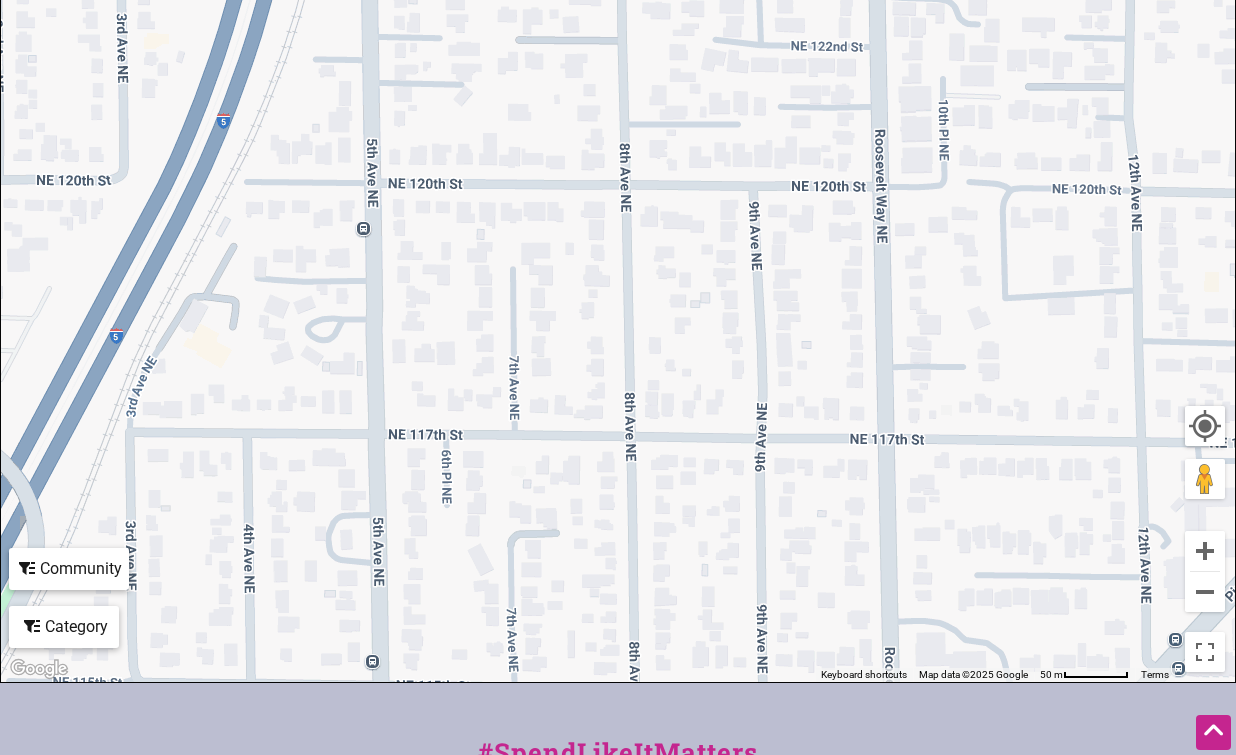 drag, startPoint x: 718, startPoint y: 134, endPoint x: 578, endPoint y: 535, distance: 424.7364 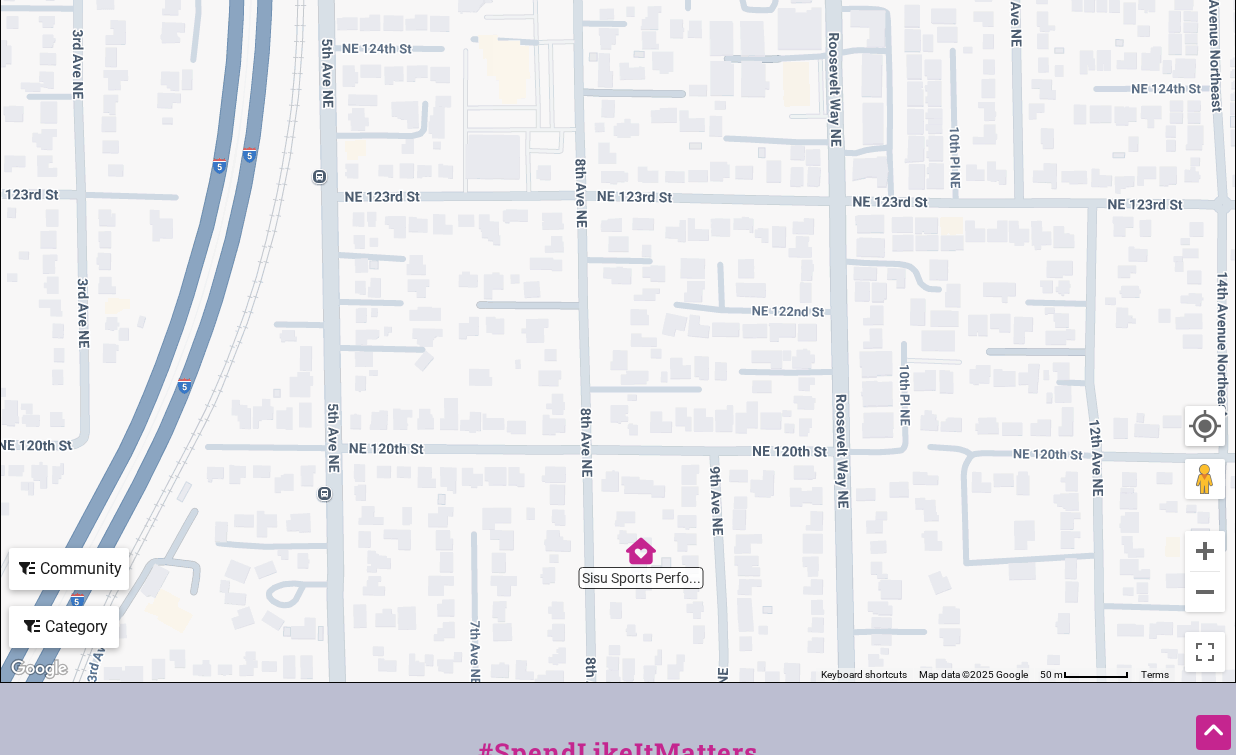drag, startPoint x: 707, startPoint y: 299, endPoint x: 649, endPoint y: 620, distance: 326.19778 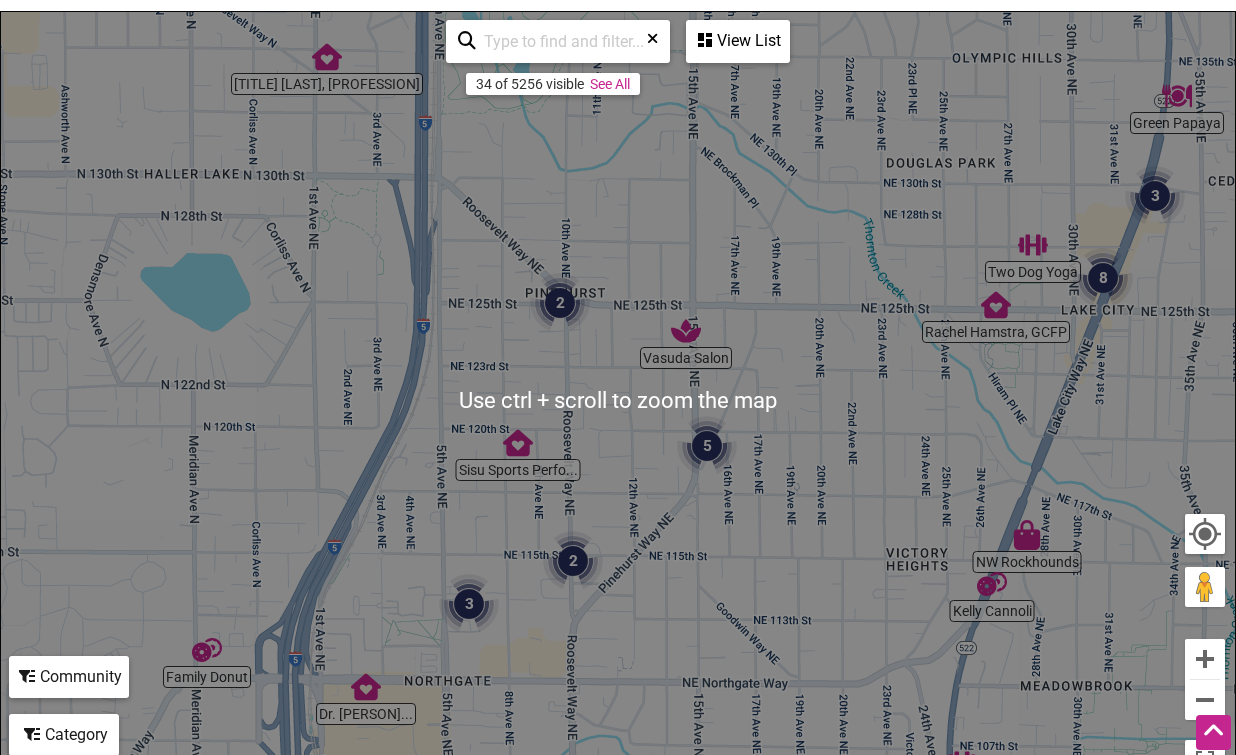 scroll, scrollTop: 300, scrollLeft: 0, axis: vertical 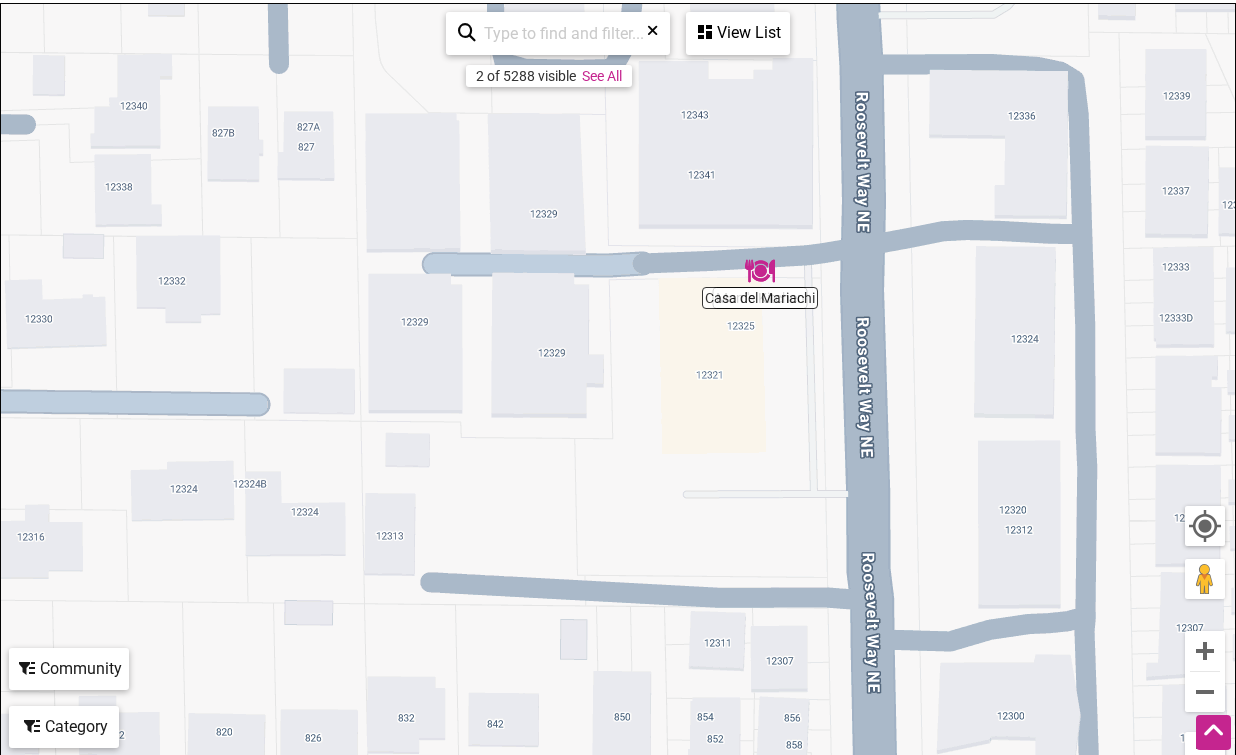 drag, startPoint x: 311, startPoint y: 263, endPoint x: 769, endPoint y: 394, distance: 476.36646 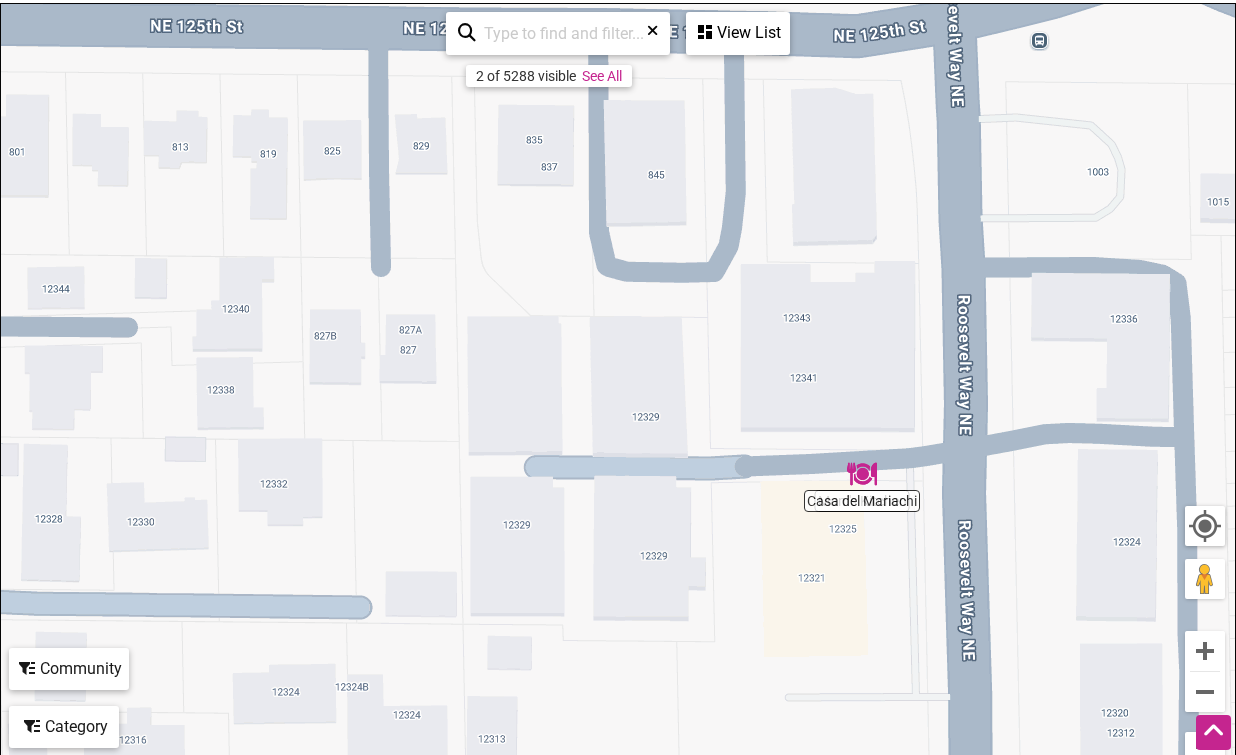 drag, startPoint x: 646, startPoint y: 160, endPoint x: 752, endPoint y: 375, distance: 239.71024 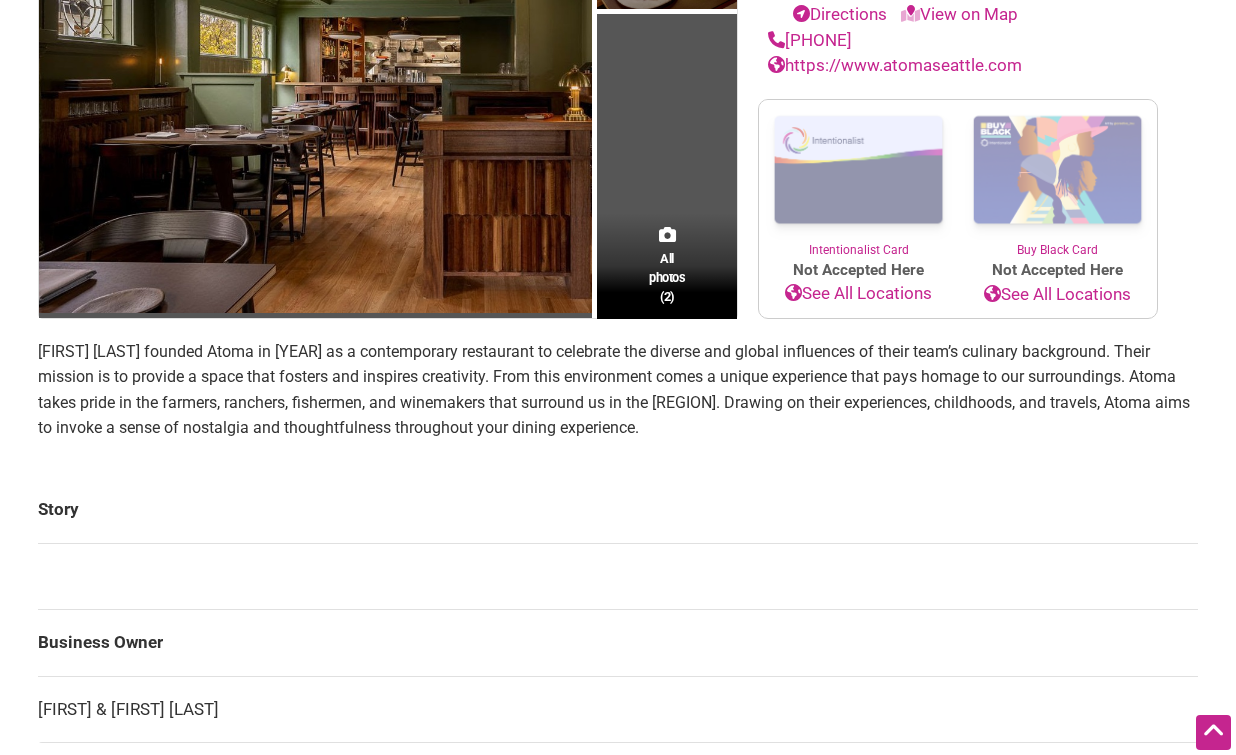 scroll, scrollTop: 200, scrollLeft: 0, axis: vertical 